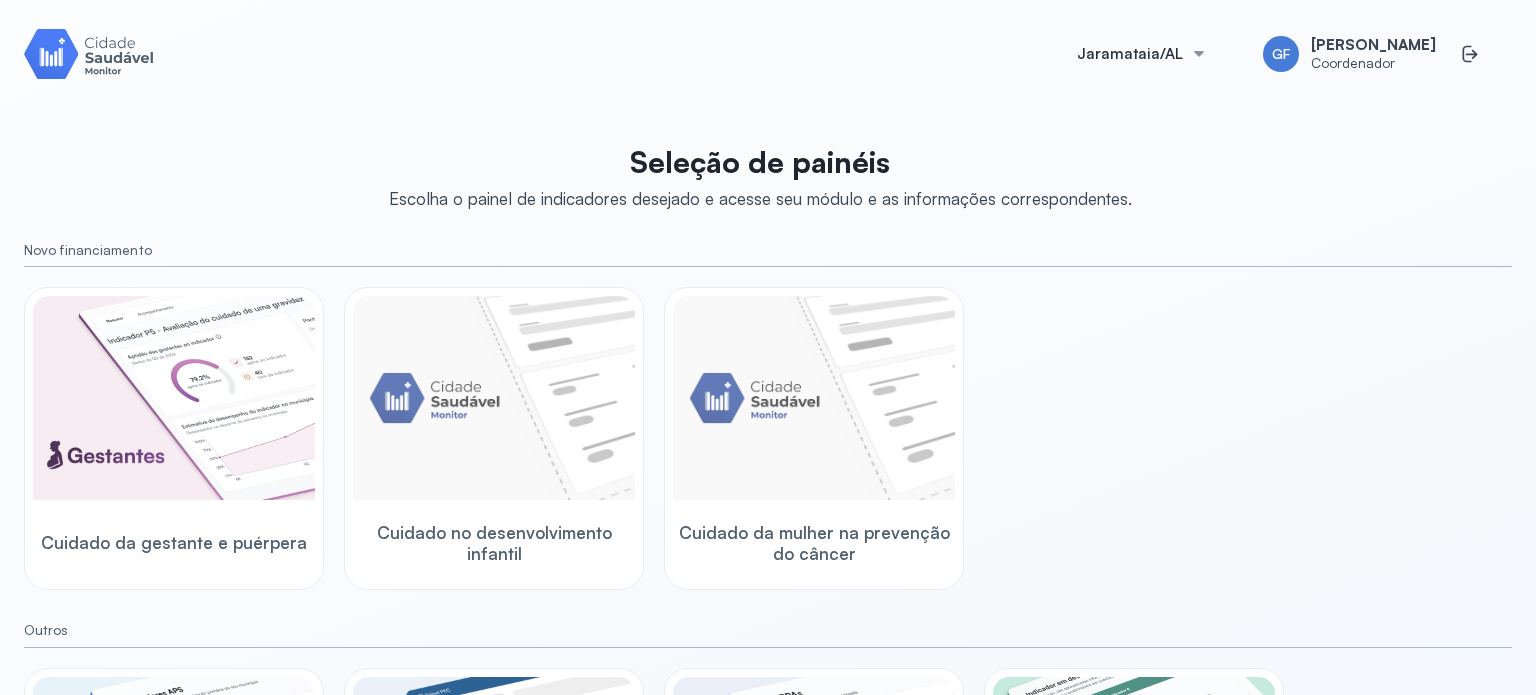 scroll, scrollTop: 0, scrollLeft: 0, axis: both 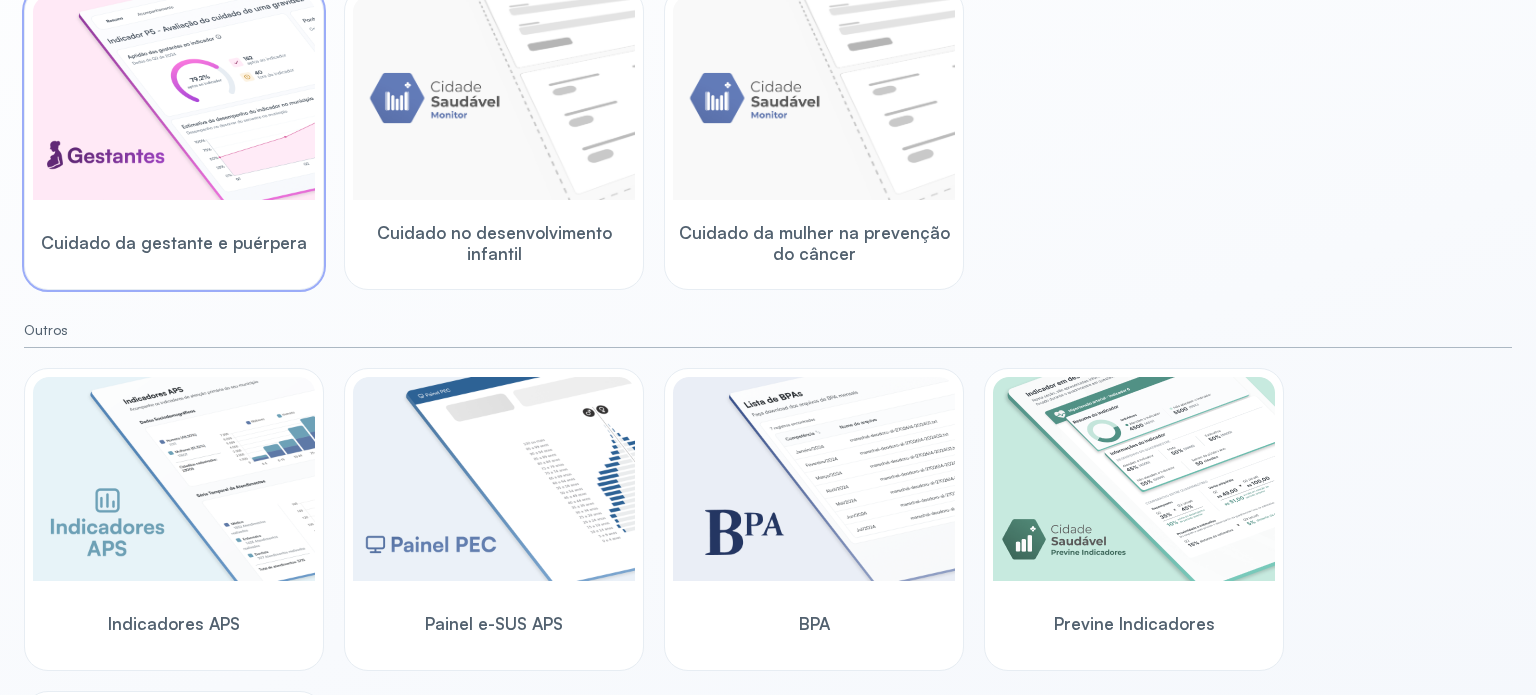 click at bounding box center (174, 98) 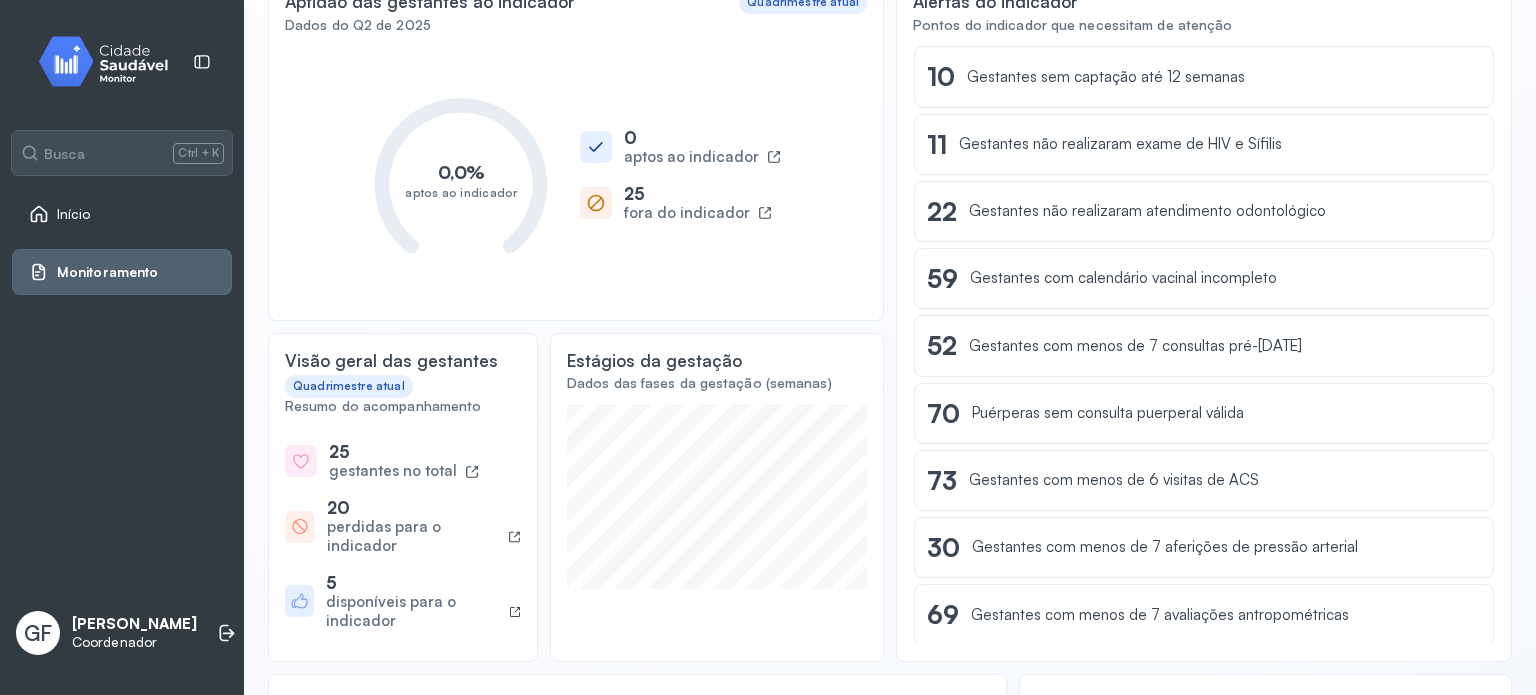 scroll, scrollTop: 0, scrollLeft: 0, axis: both 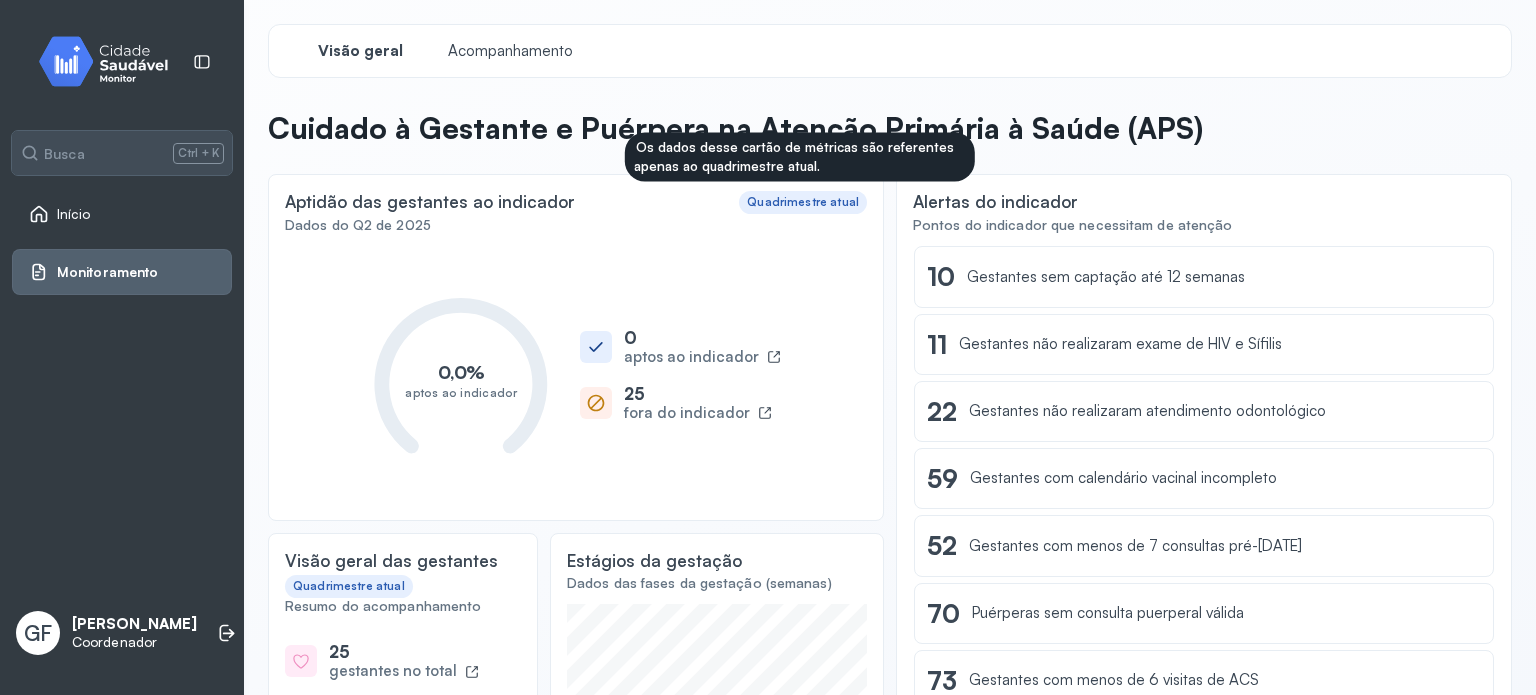 click on "Quadrimestre atual" 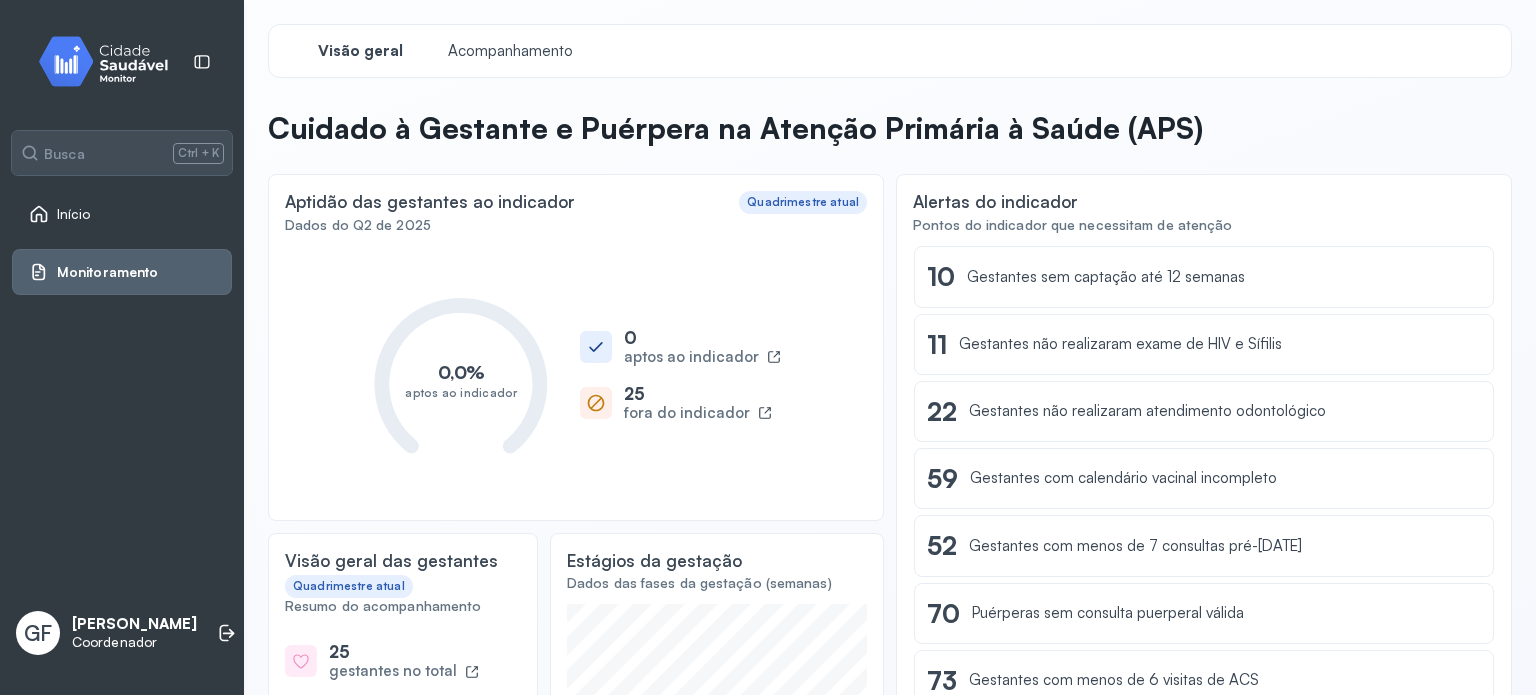 click on "Quadrimestre atual" at bounding box center [803, 202] 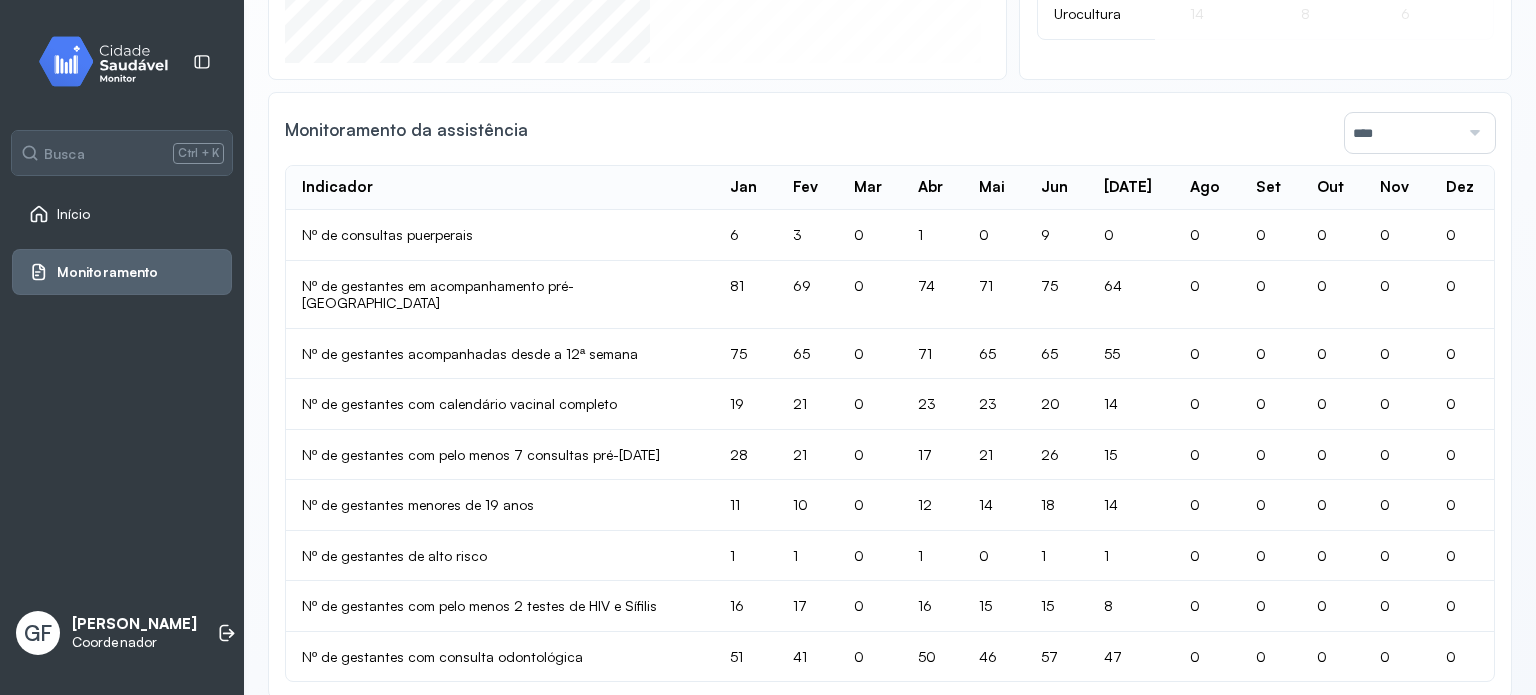 scroll, scrollTop: 1396, scrollLeft: 0, axis: vertical 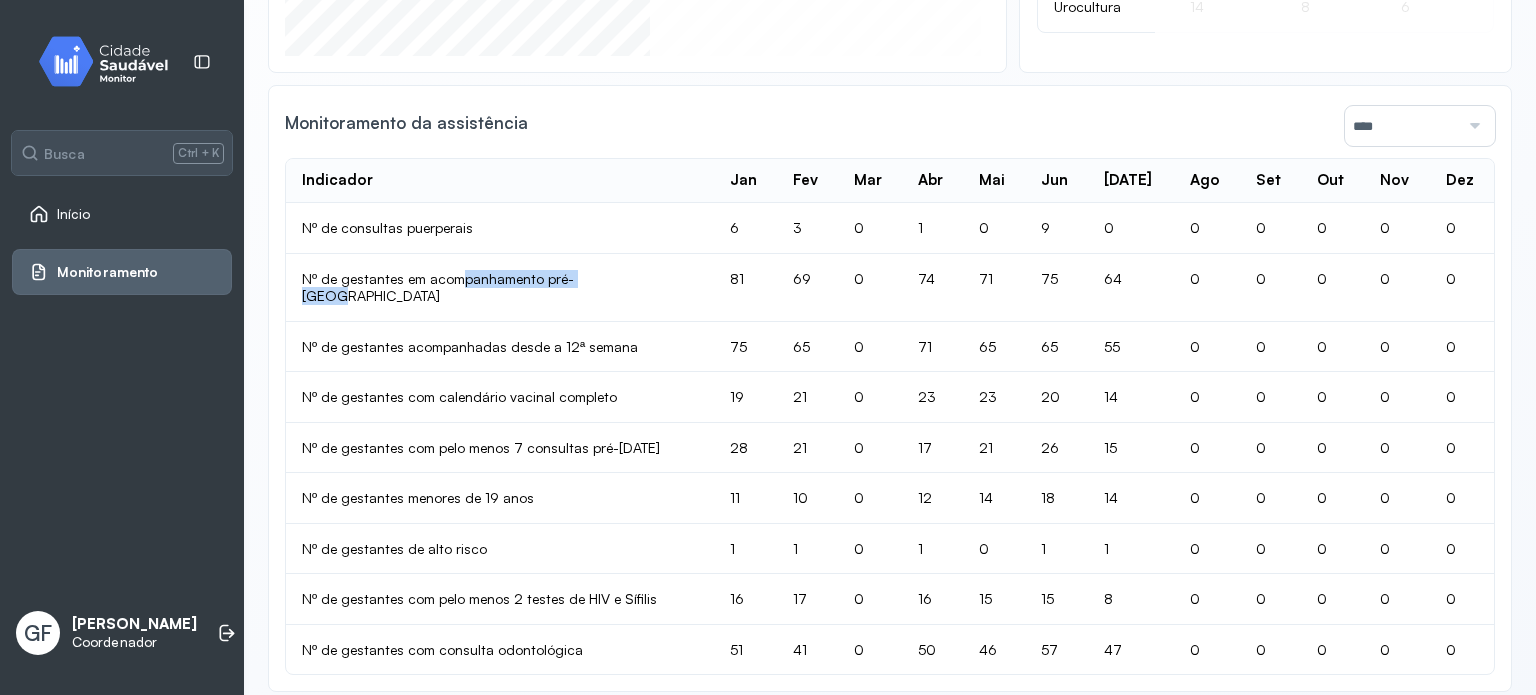 drag, startPoint x: 460, startPoint y: 269, endPoint x: 637, endPoint y: 277, distance: 177.1807 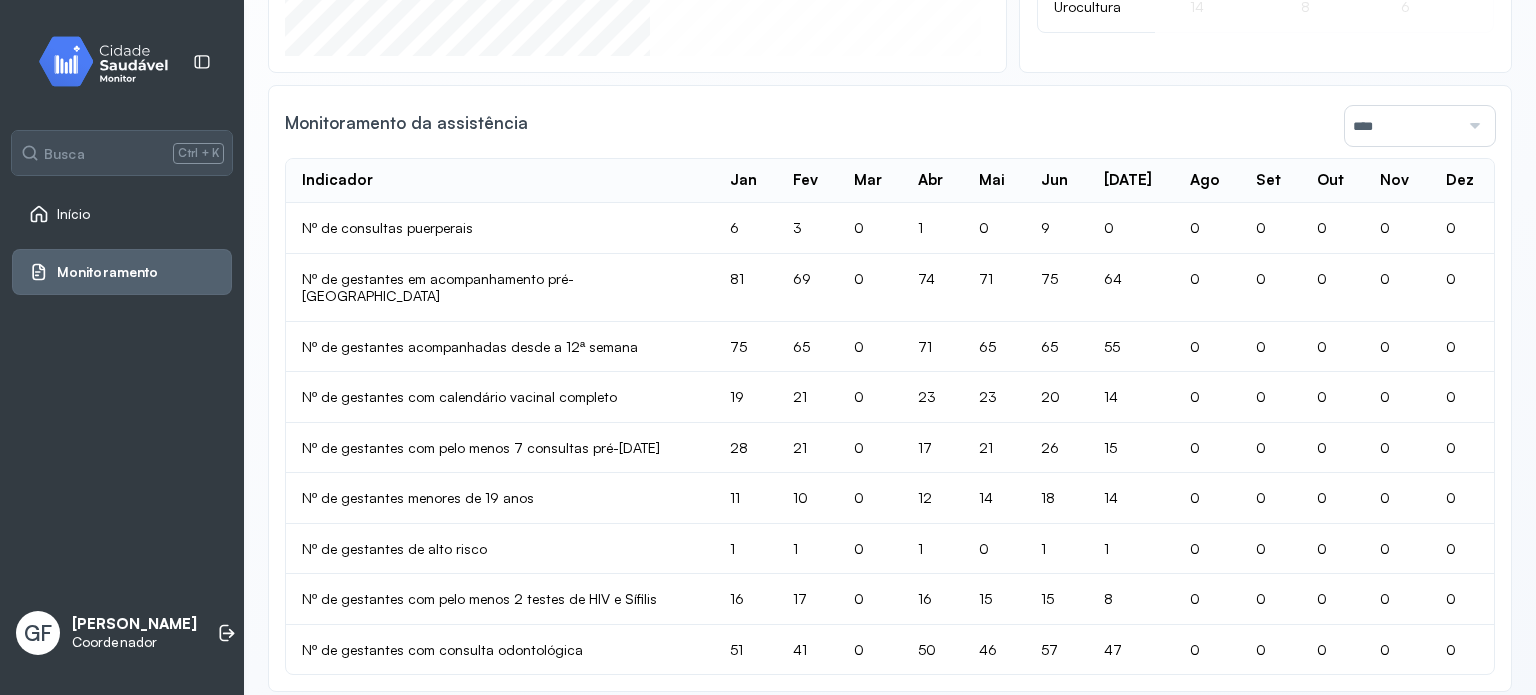 click on "Nº de gestantes acompanhadas desde a 12ª semana" 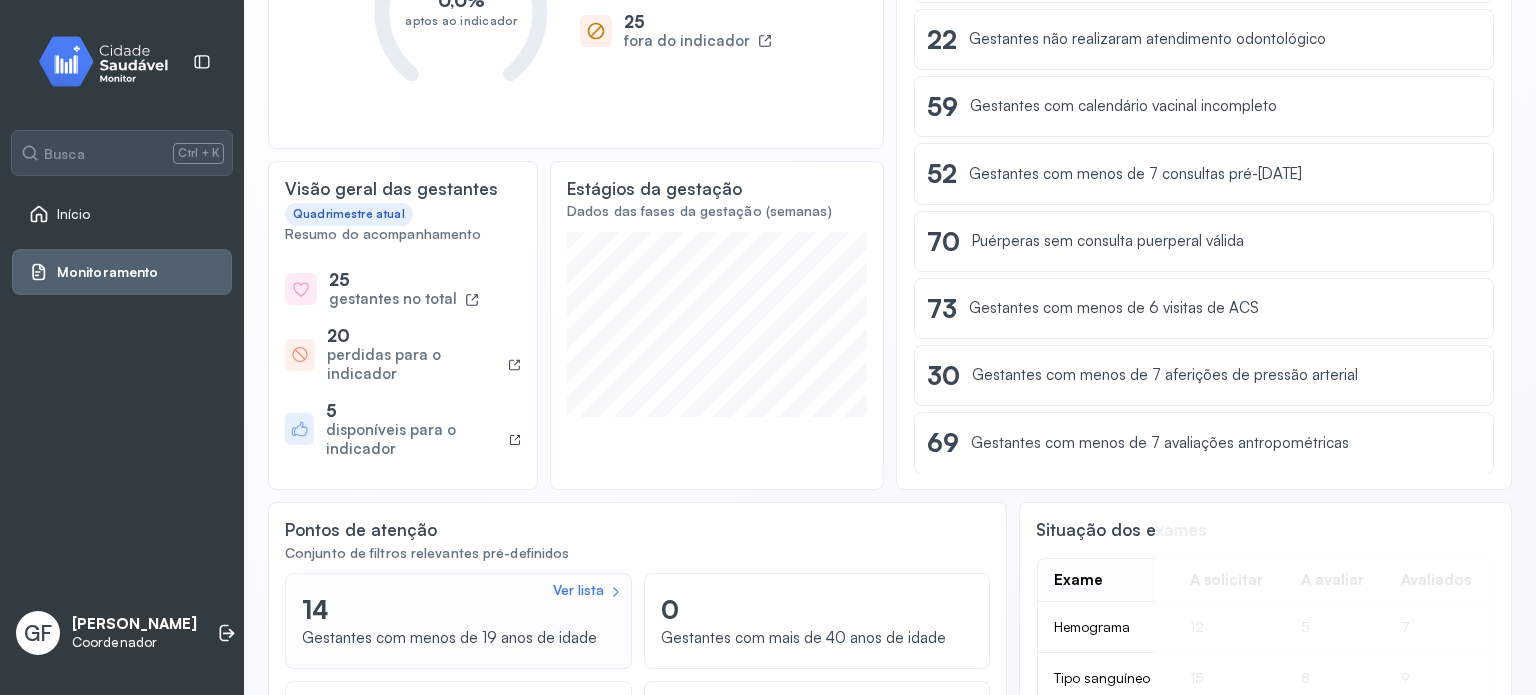 scroll, scrollTop: 296, scrollLeft: 0, axis: vertical 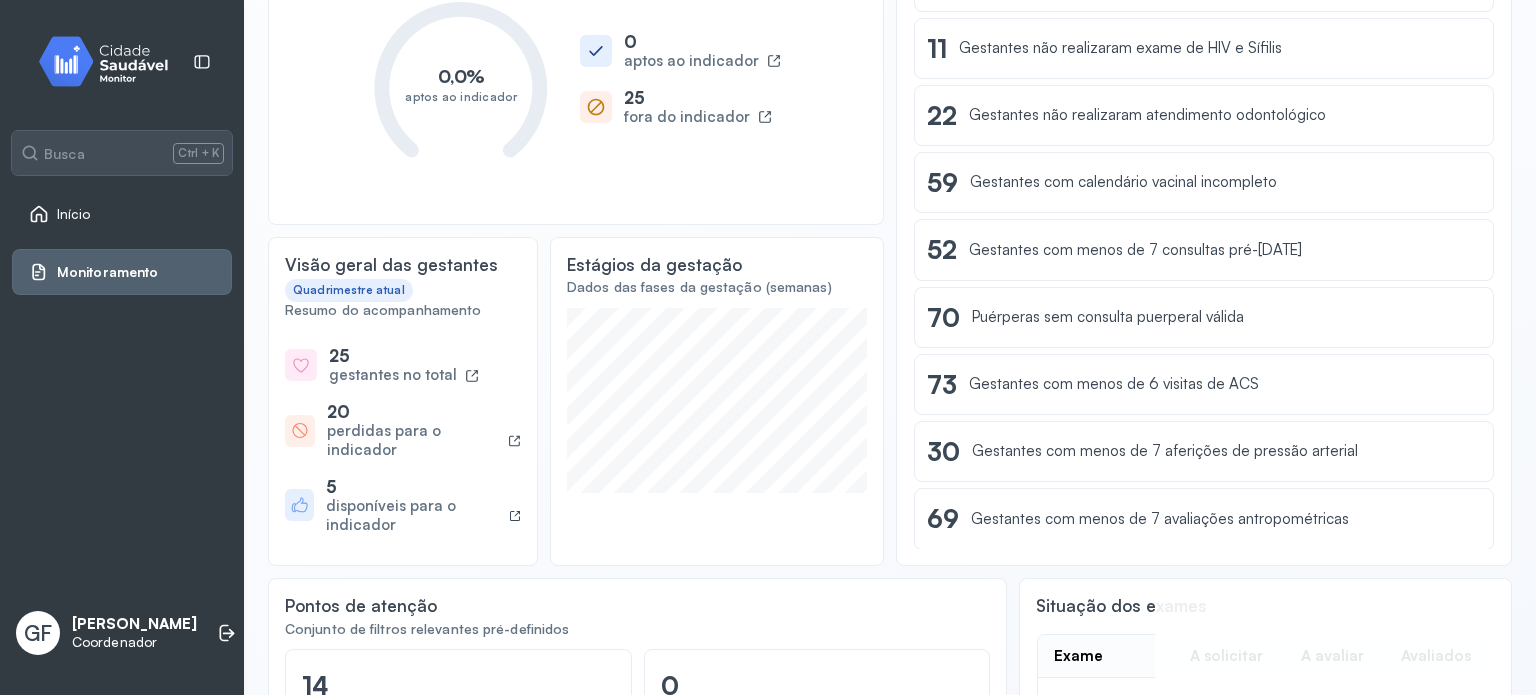 click on "gestantes no total" at bounding box center [393, 375] 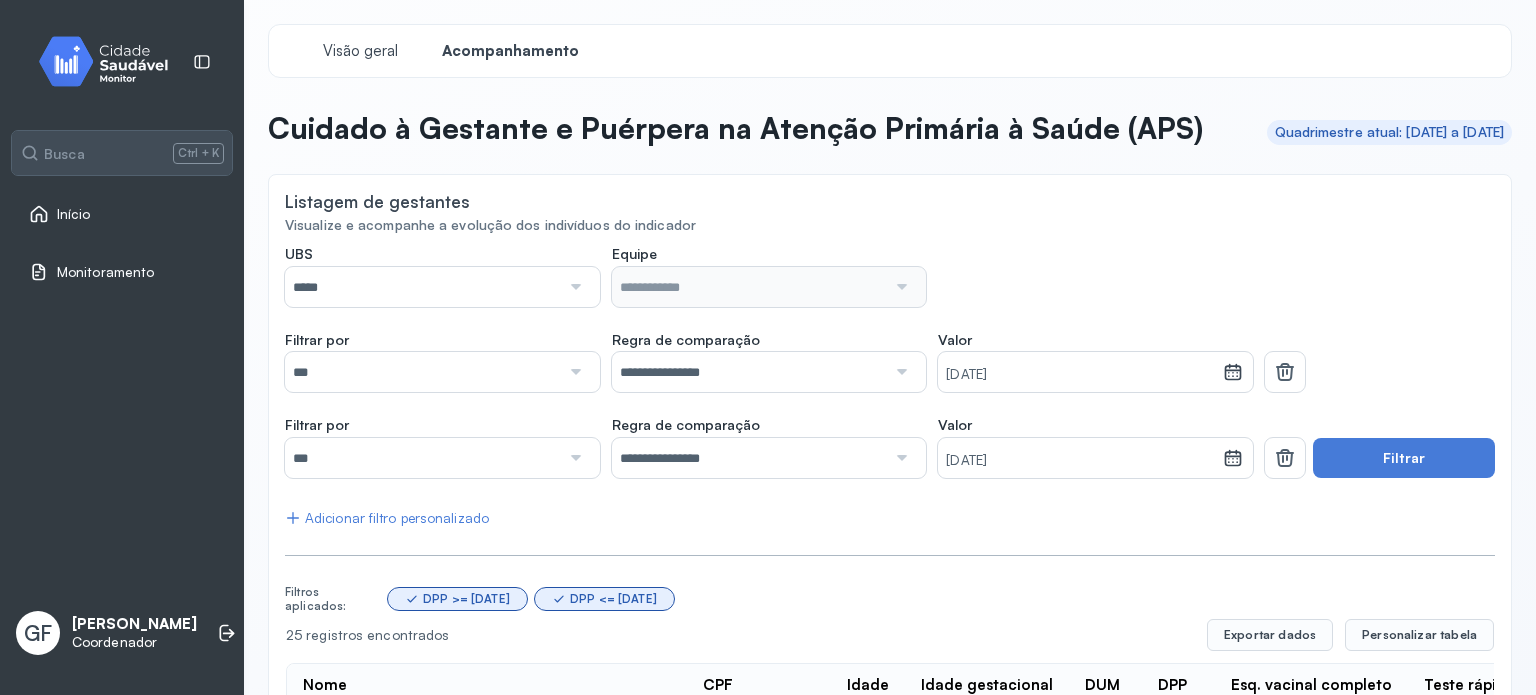 scroll, scrollTop: 400, scrollLeft: 0, axis: vertical 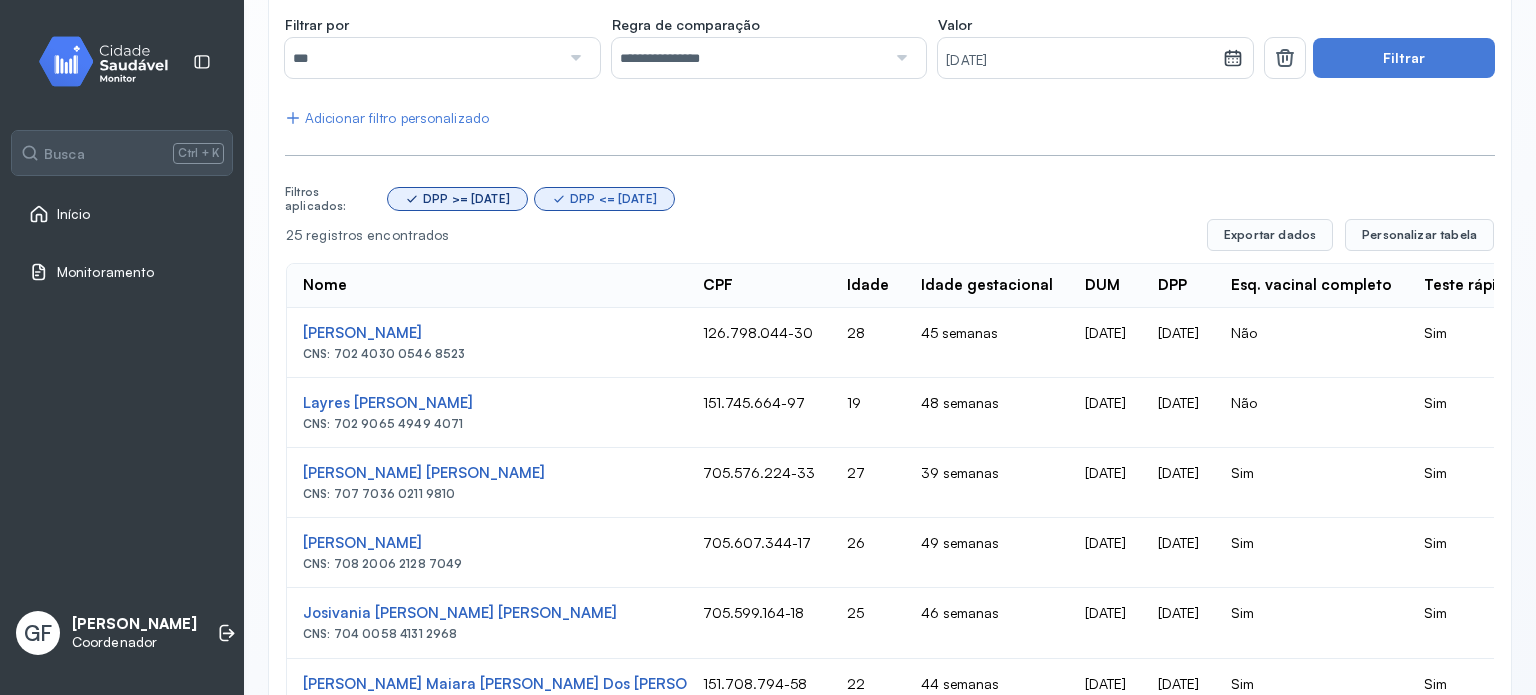click on "DPP >= [DATE]" at bounding box center [466, 199] 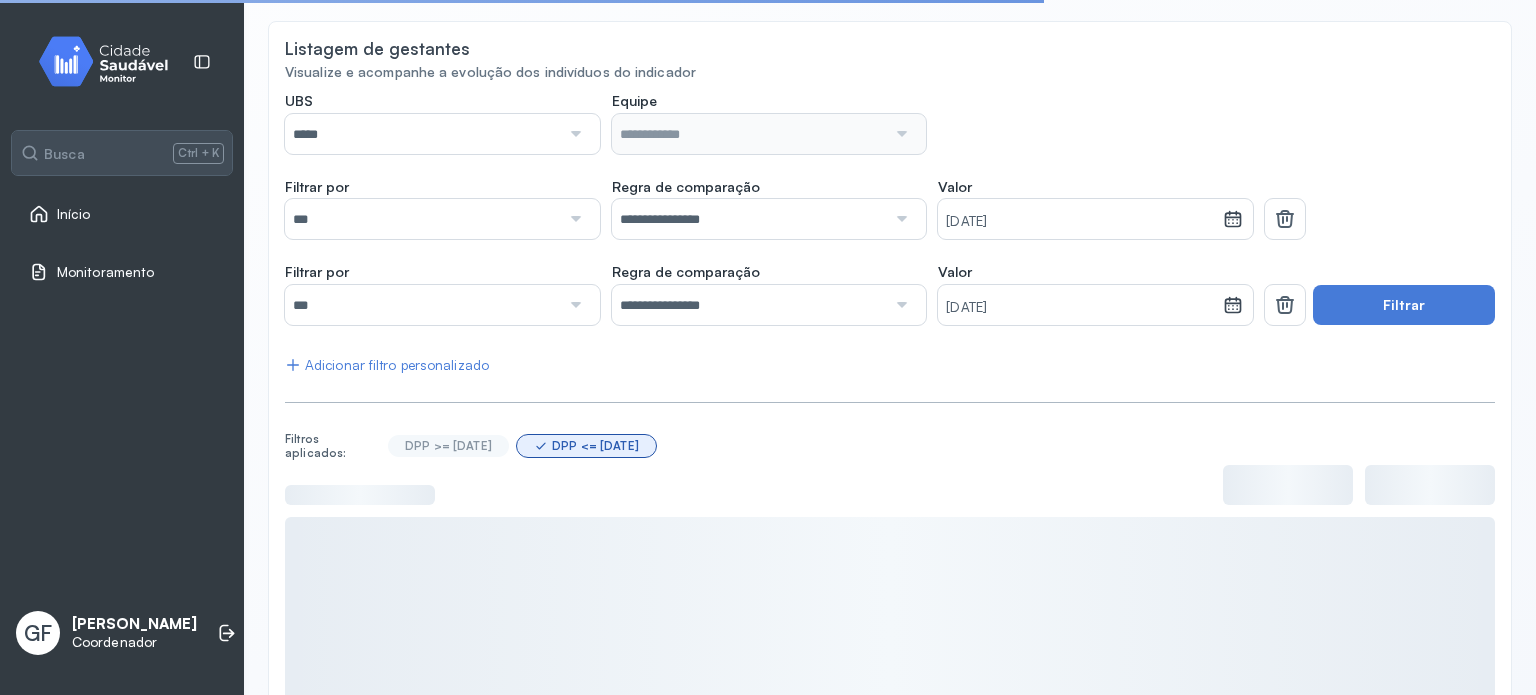 scroll, scrollTop: 152, scrollLeft: 0, axis: vertical 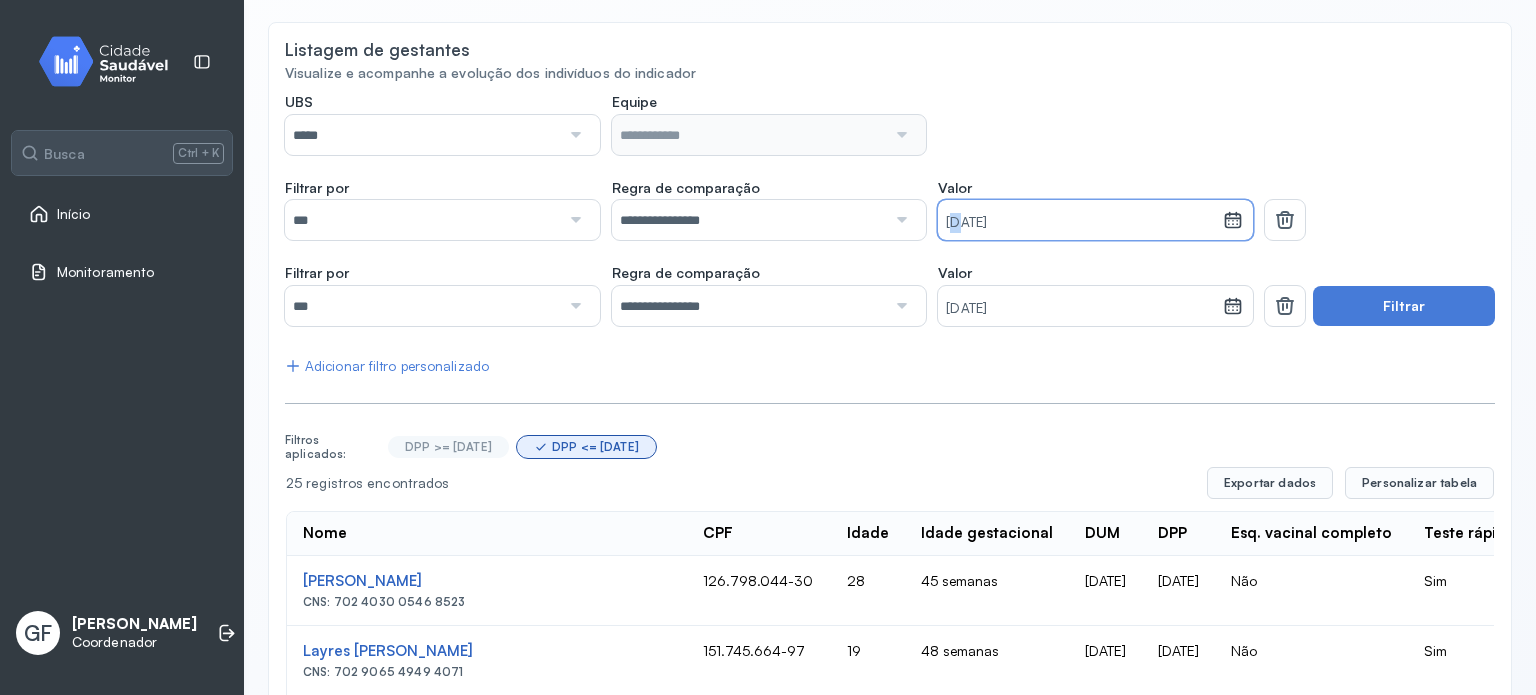 click on "[DATE]" at bounding box center [1080, 223] 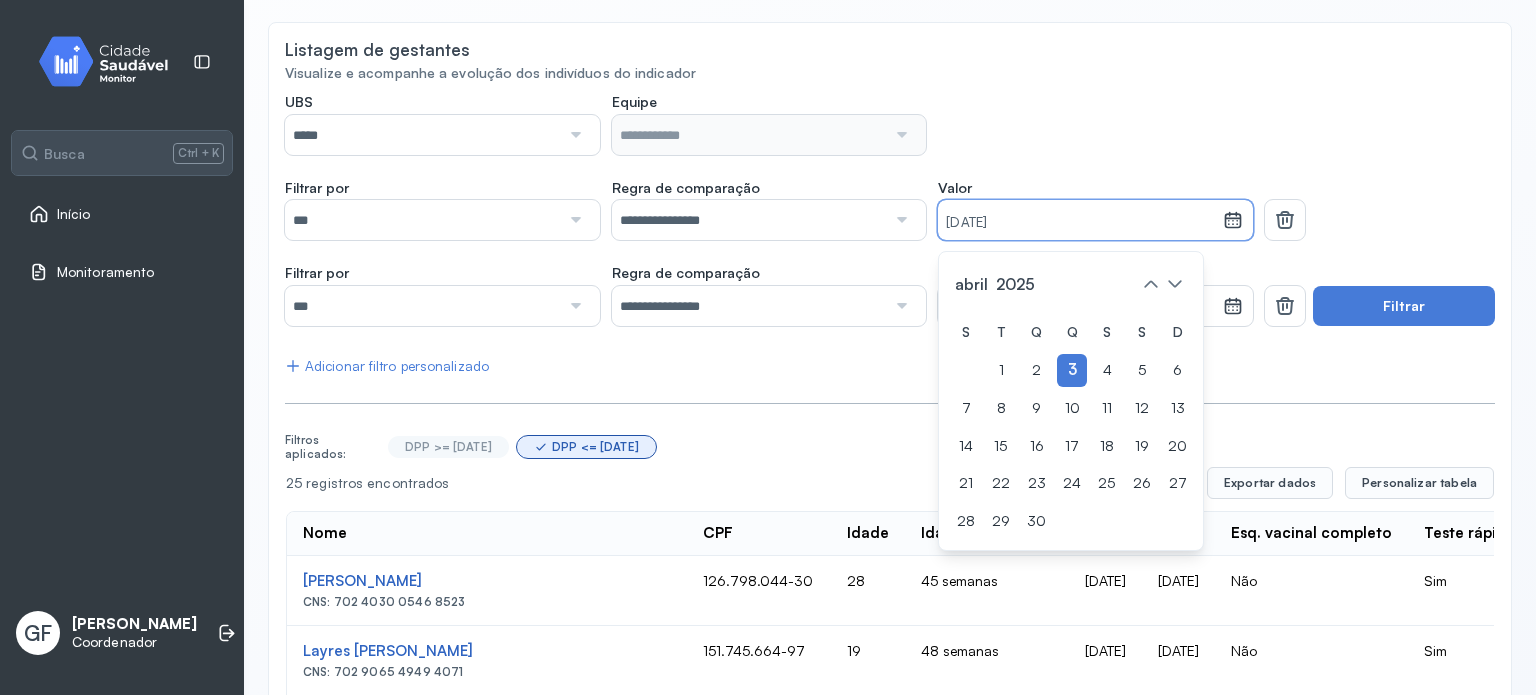 click on "[DATE]" at bounding box center (1080, 223) 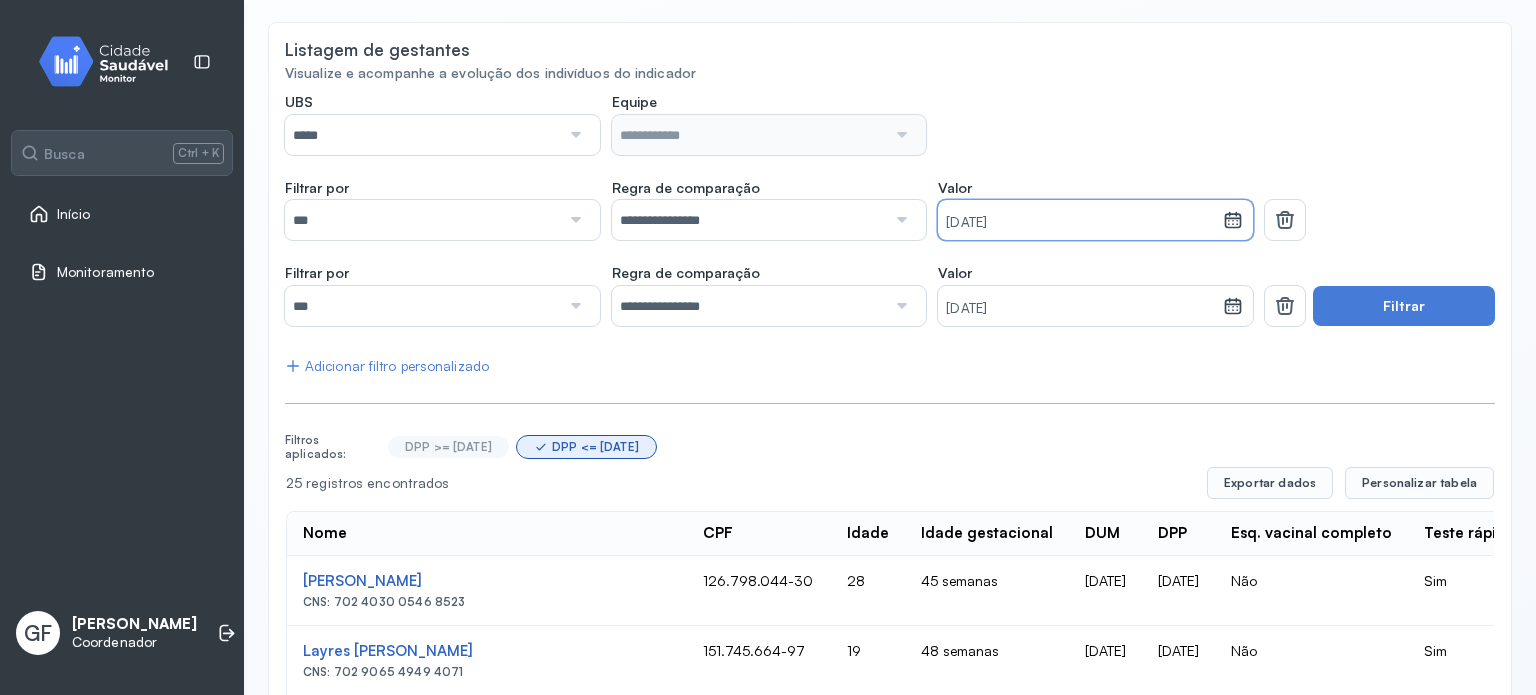 drag, startPoint x: 1074, startPoint y: 264, endPoint x: 872, endPoint y: 267, distance: 202.02228 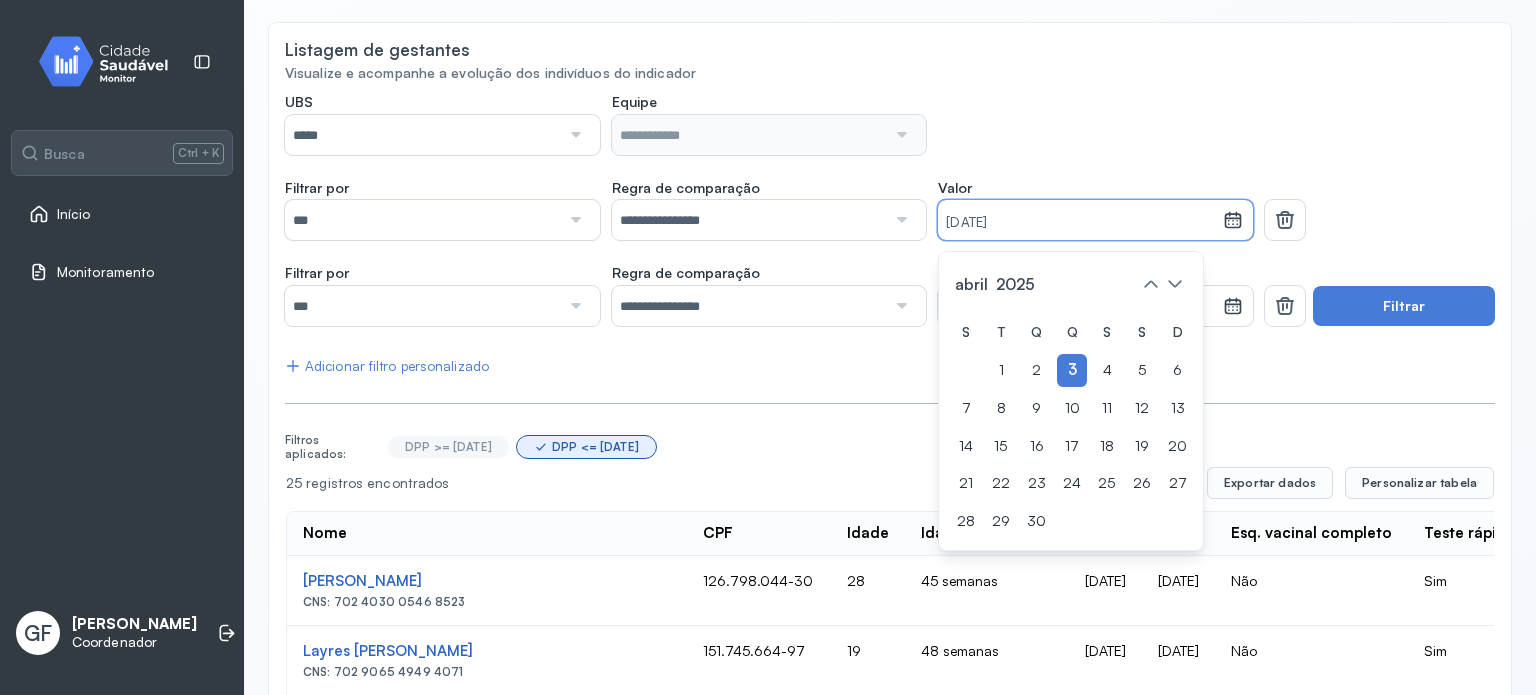 drag, startPoint x: 1046, startPoint y: 255, endPoint x: 904, endPoint y: 260, distance: 142.088 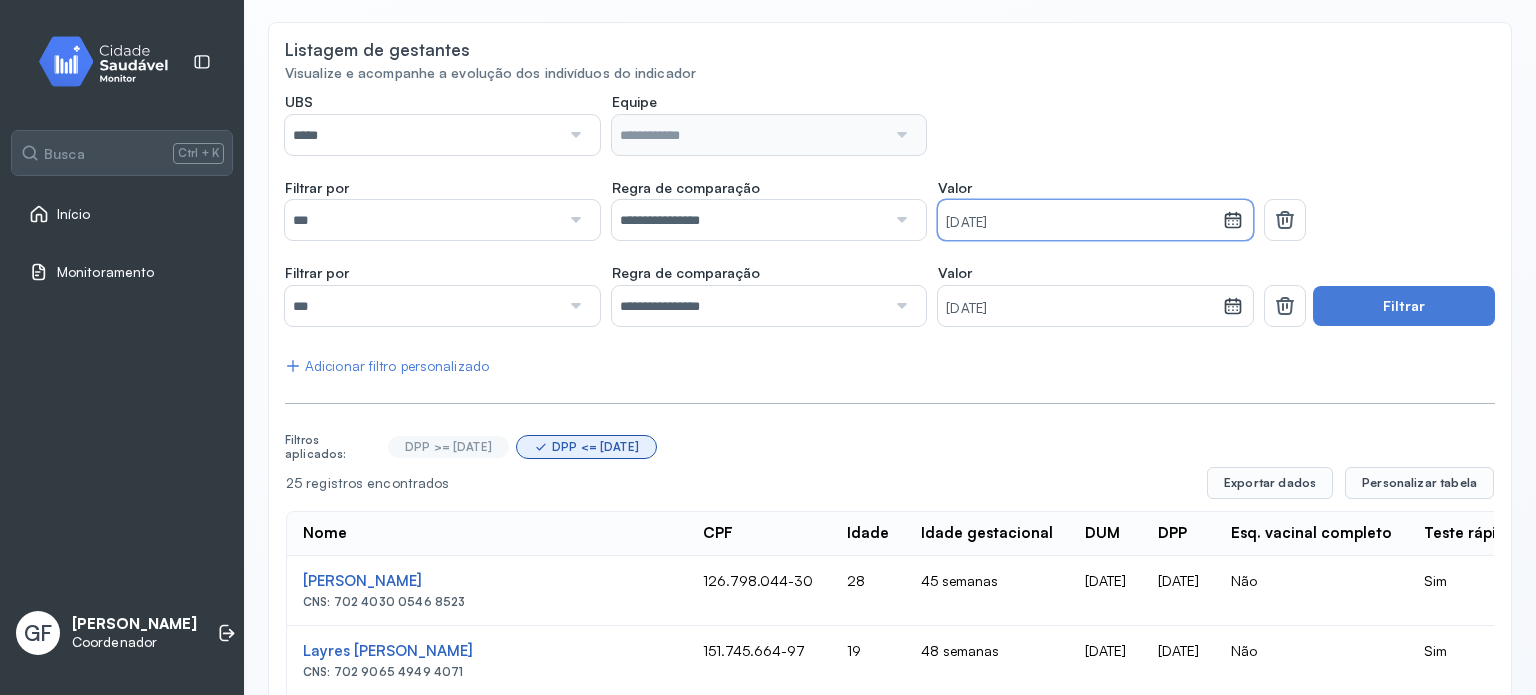 click on "[DATE]" at bounding box center [1080, 223] 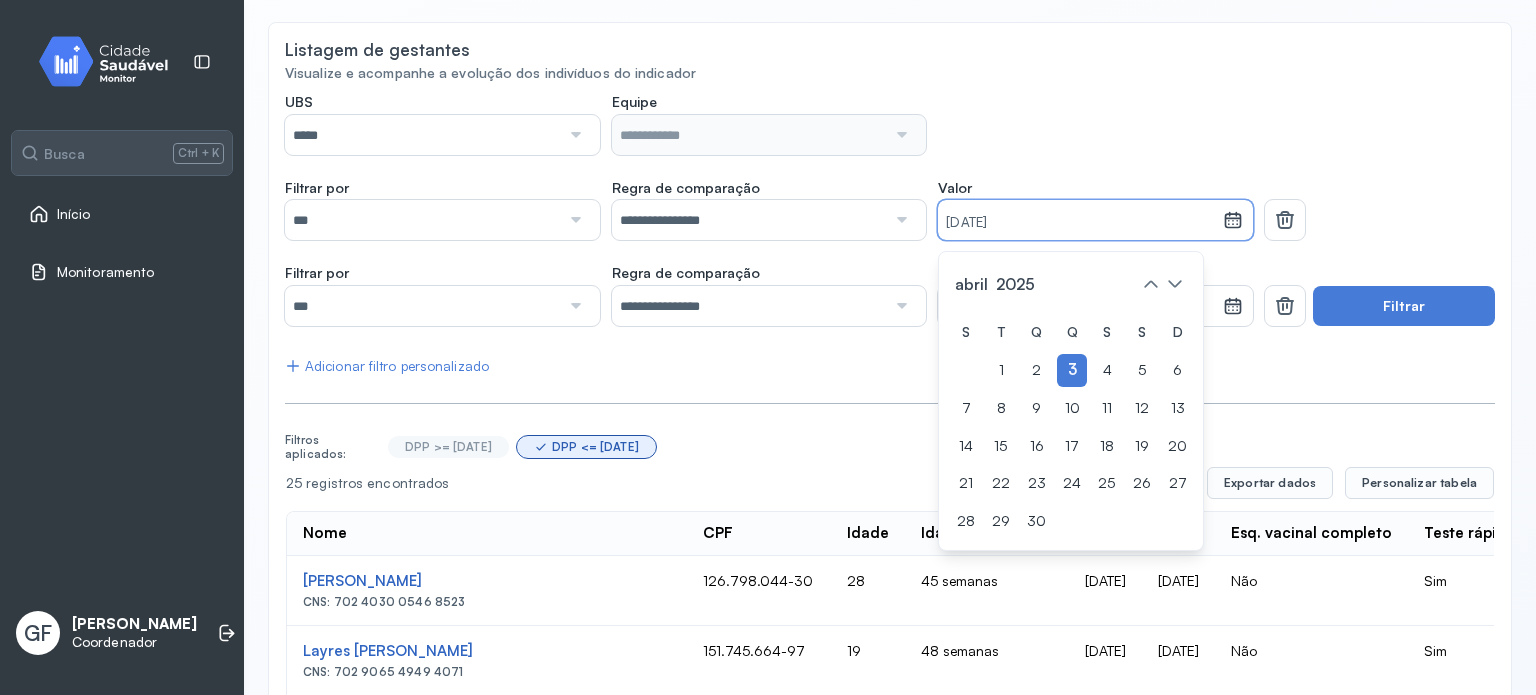 drag, startPoint x: 1016, startPoint y: 253, endPoint x: 932, endPoint y: 259, distance: 84.21401 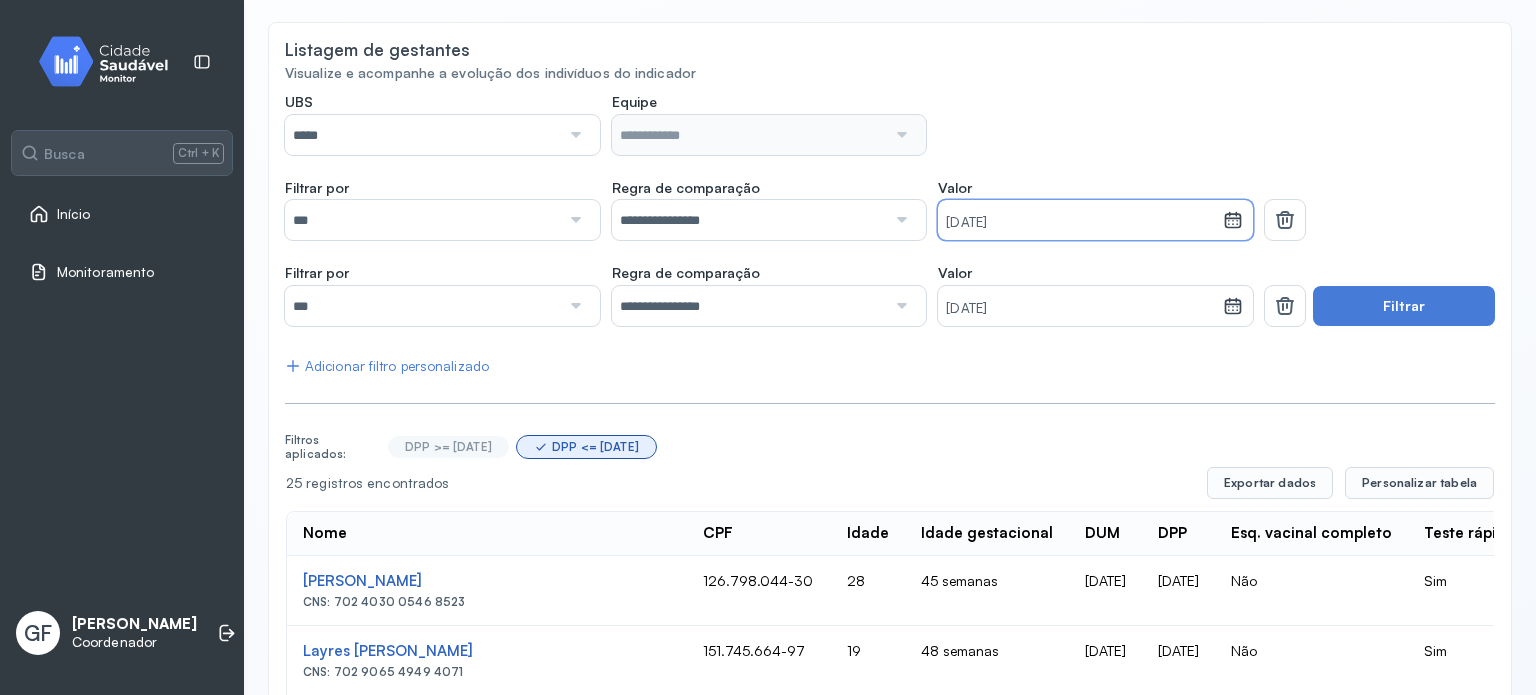 click on "[DATE]" at bounding box center (1080, 223) 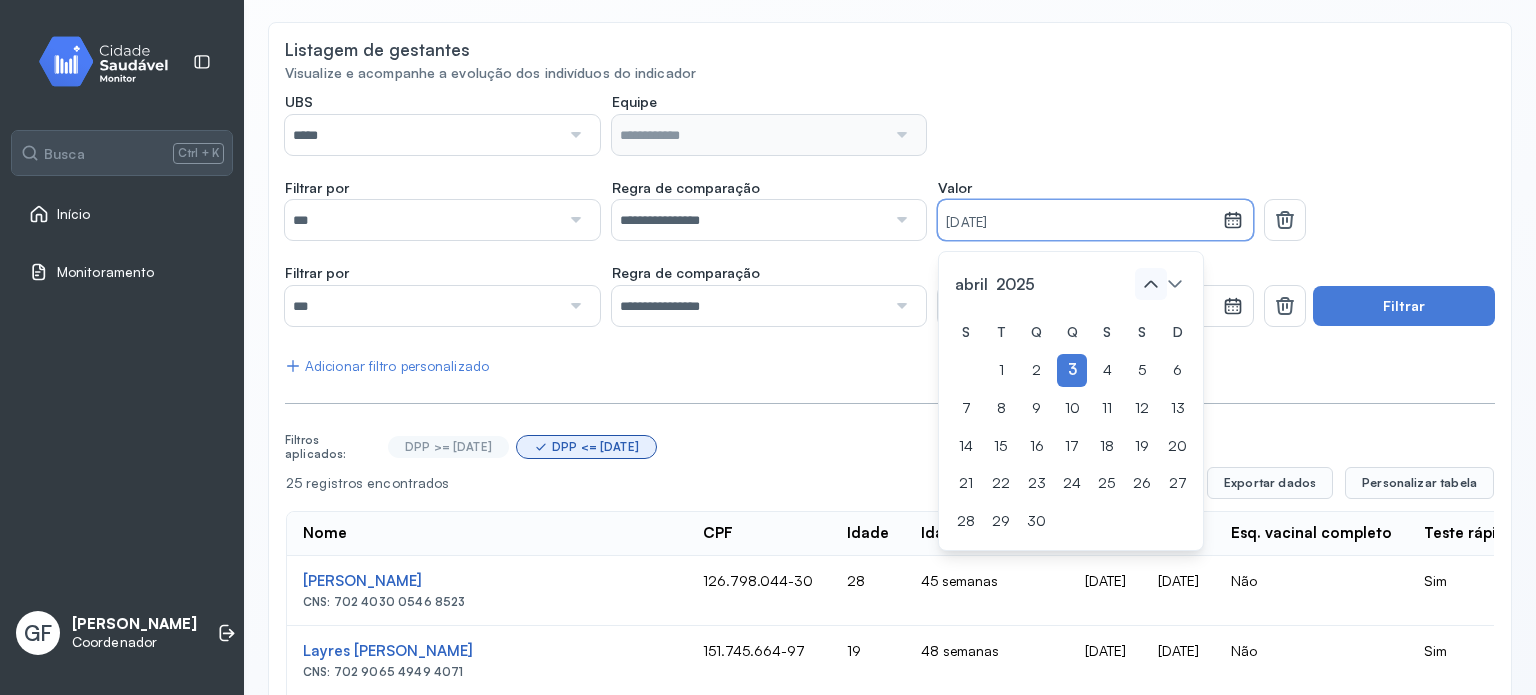 click 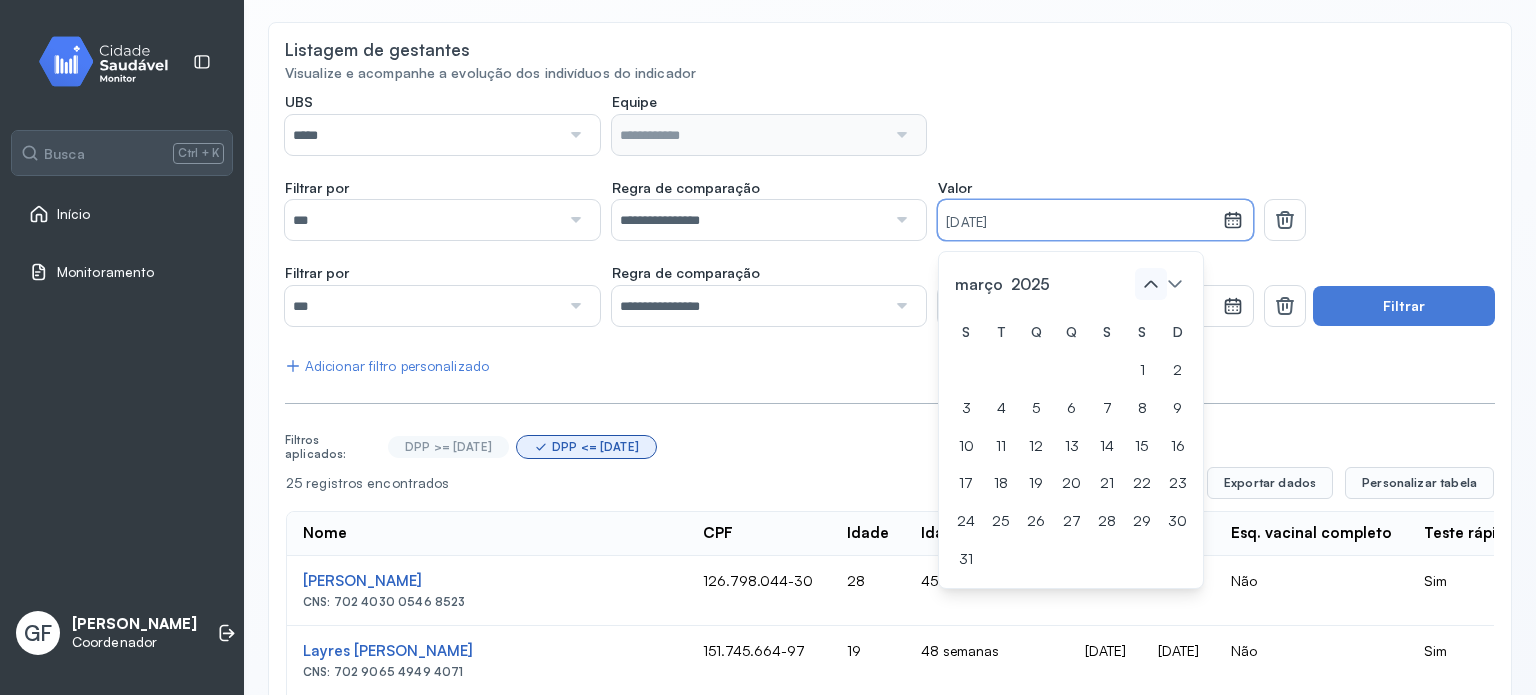 click 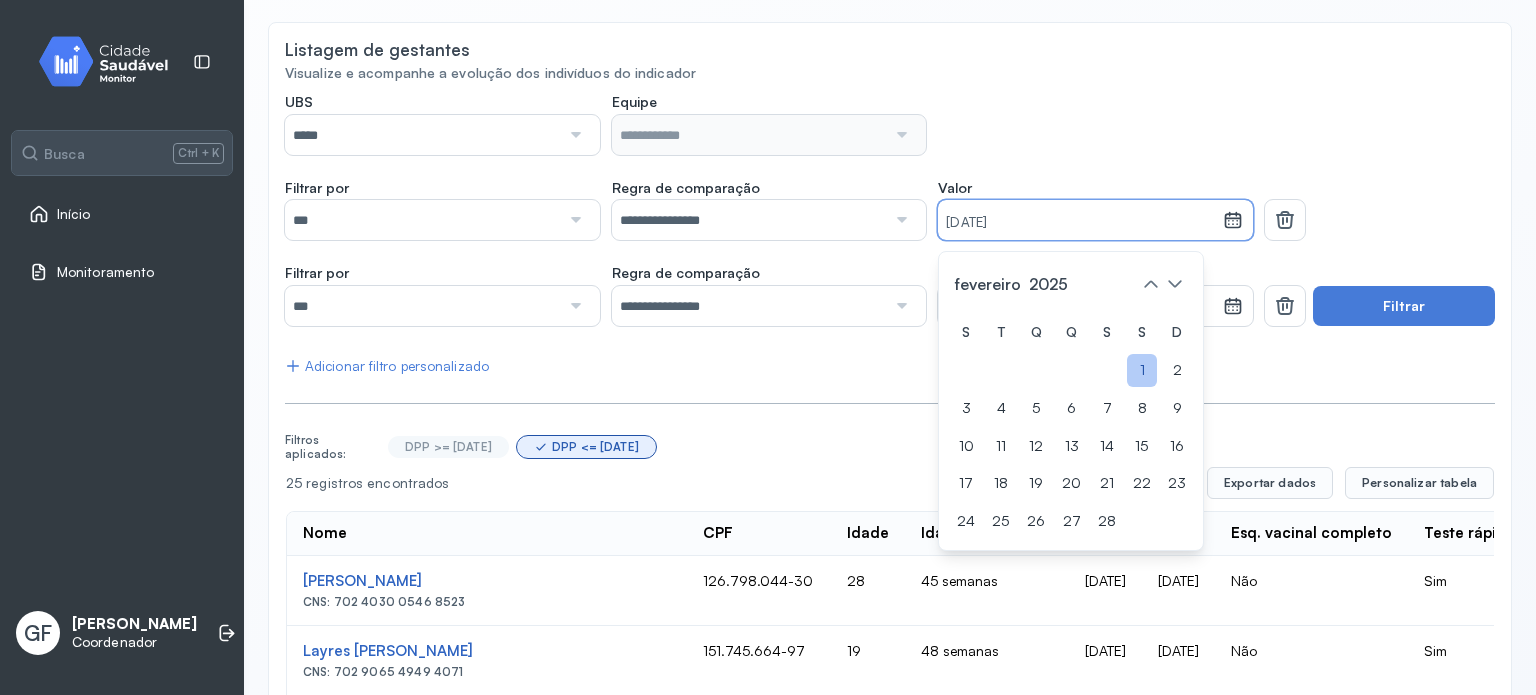 click on "1" 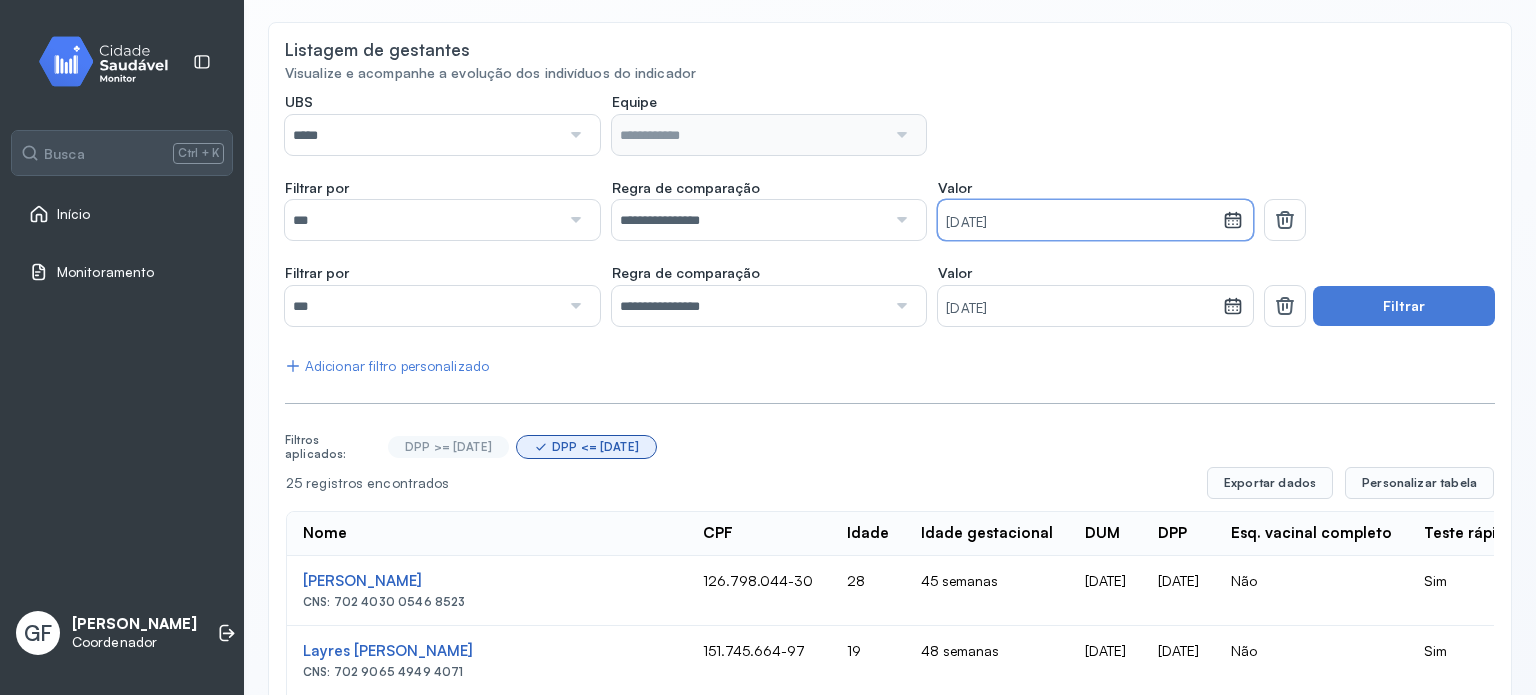 click on "[DATE]" at bounding box center [1080, 306] 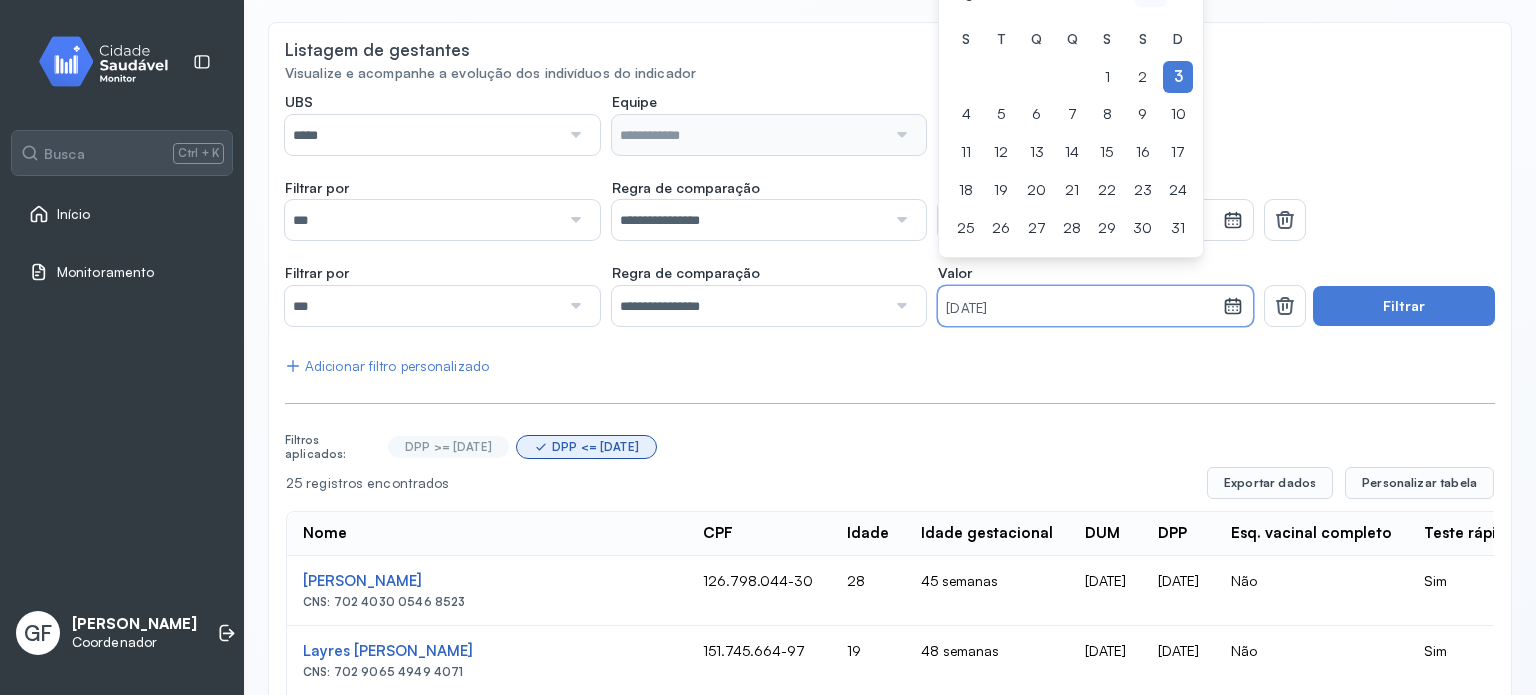 click 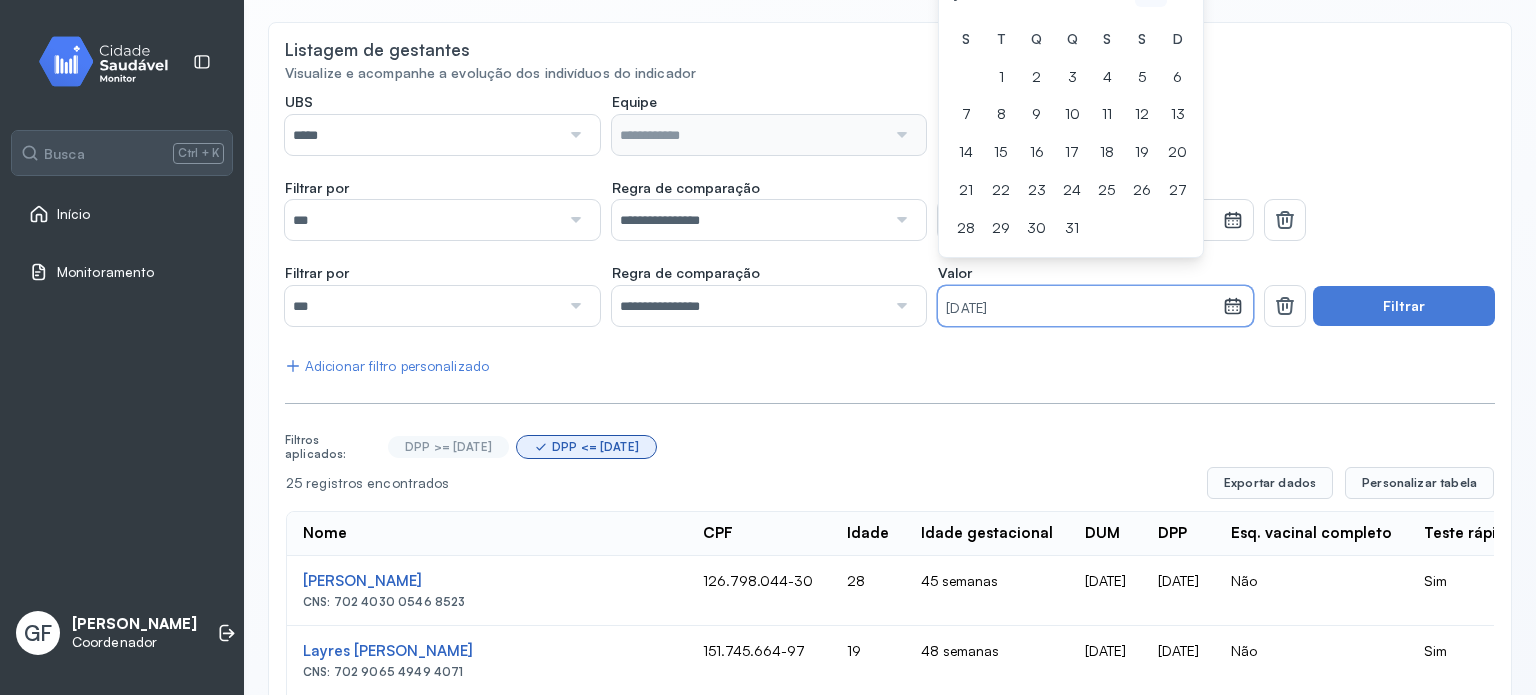 click 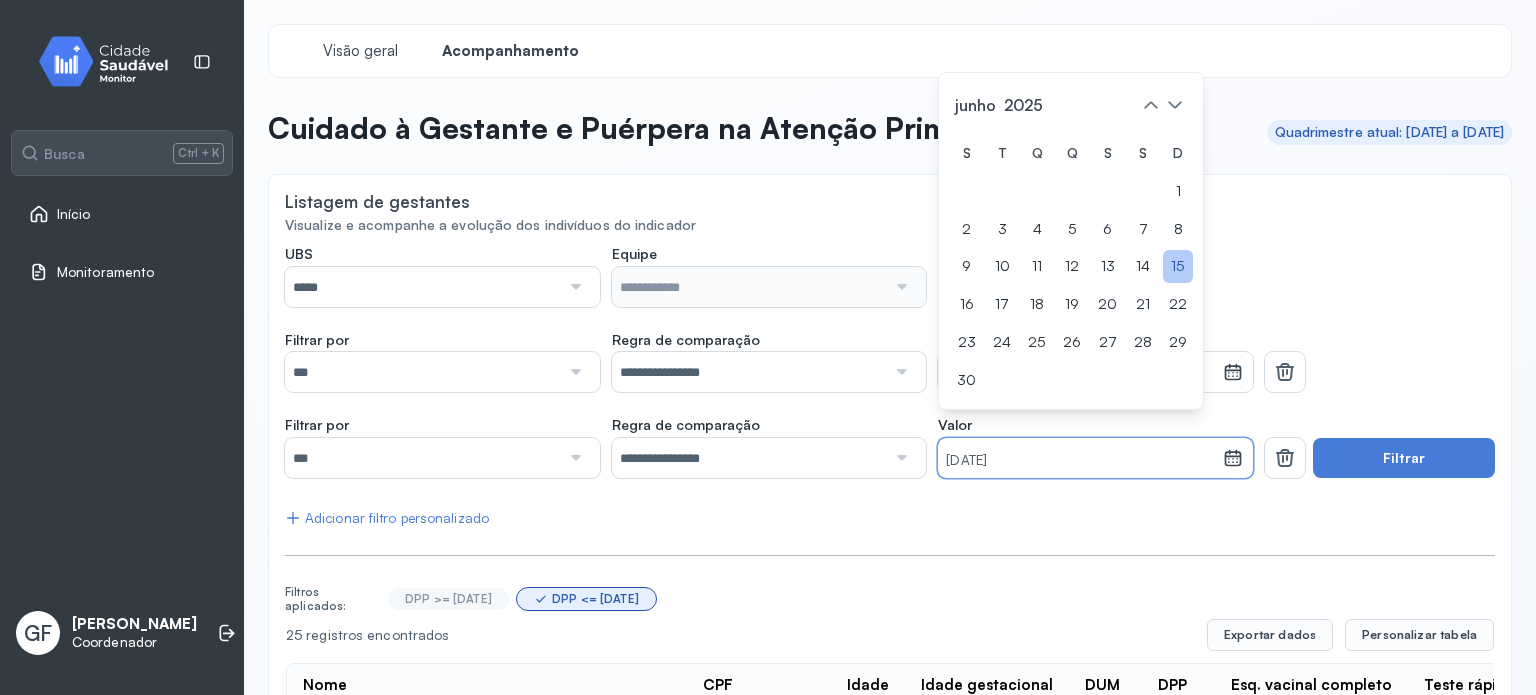 scroll, scrollTop: 0, scrollLeft: 0, axis: both 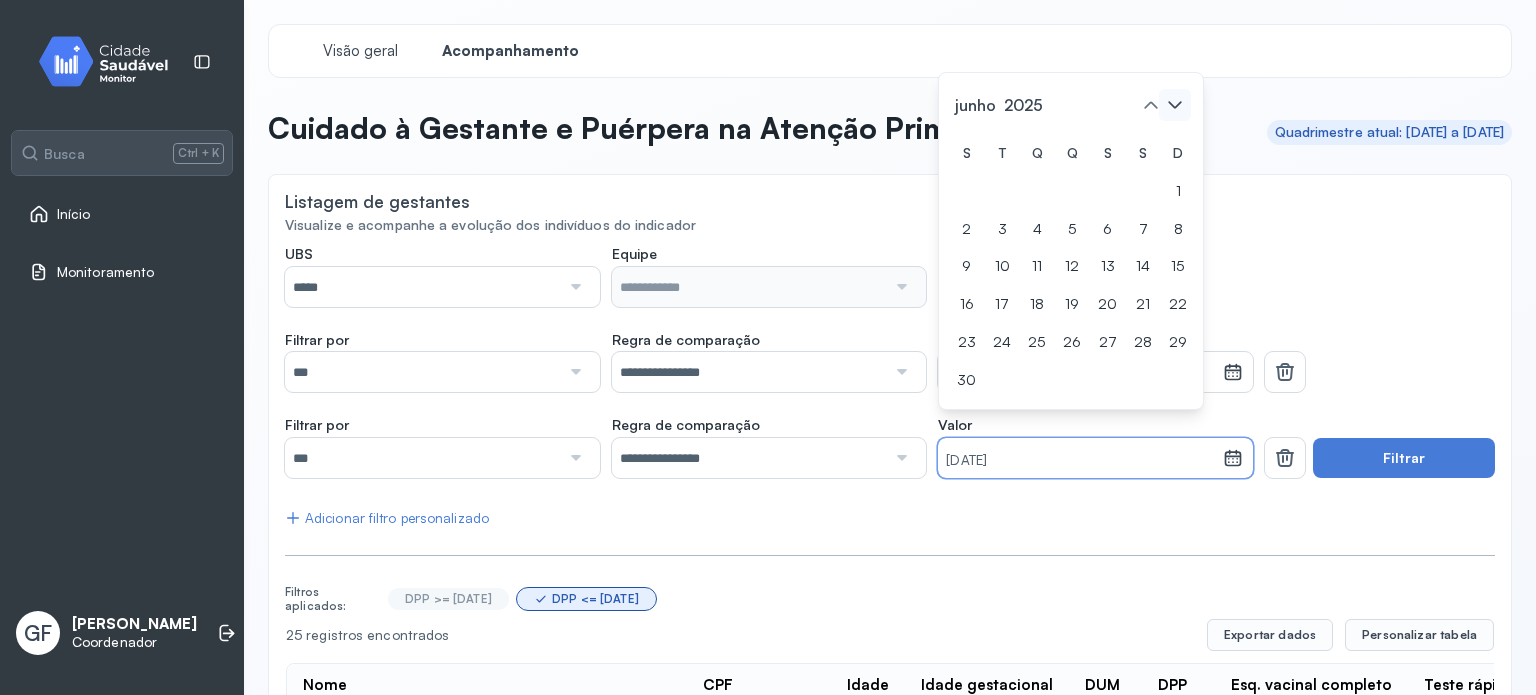 click 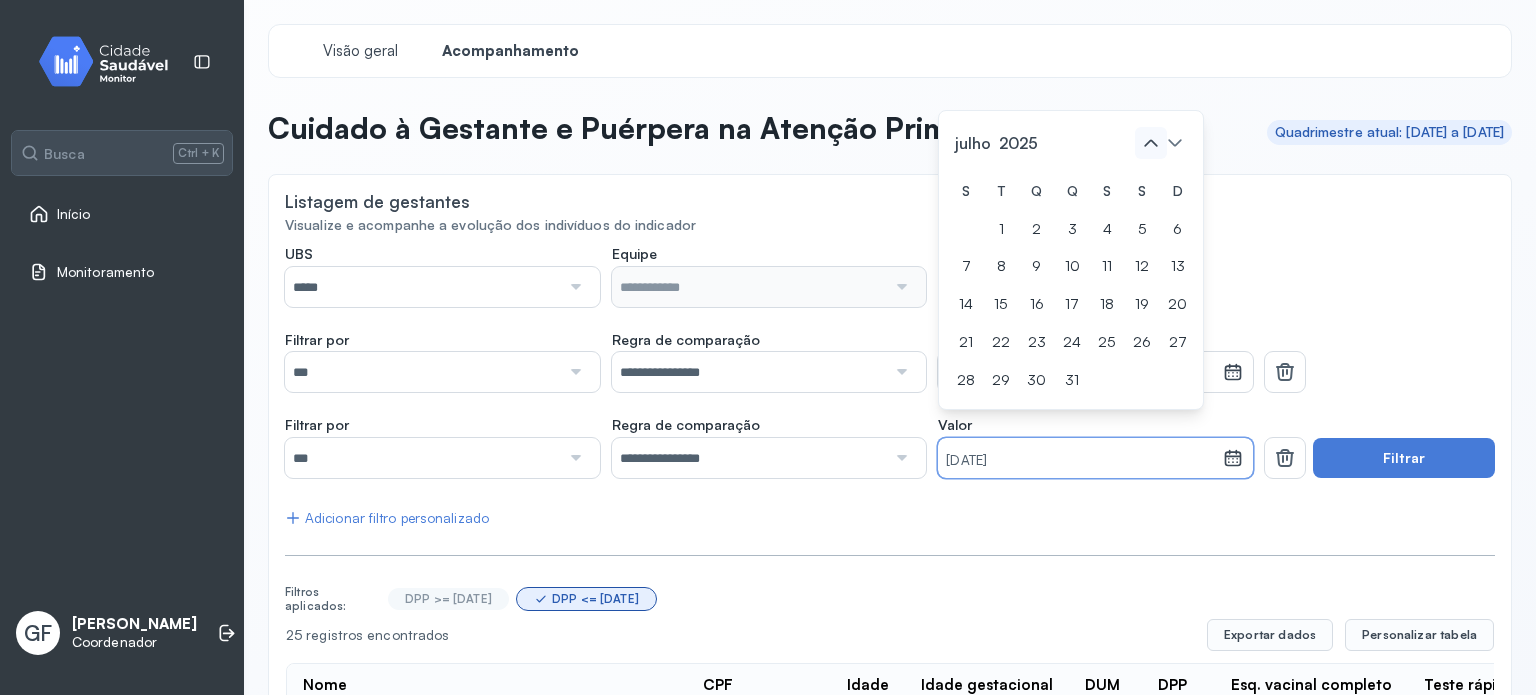 click 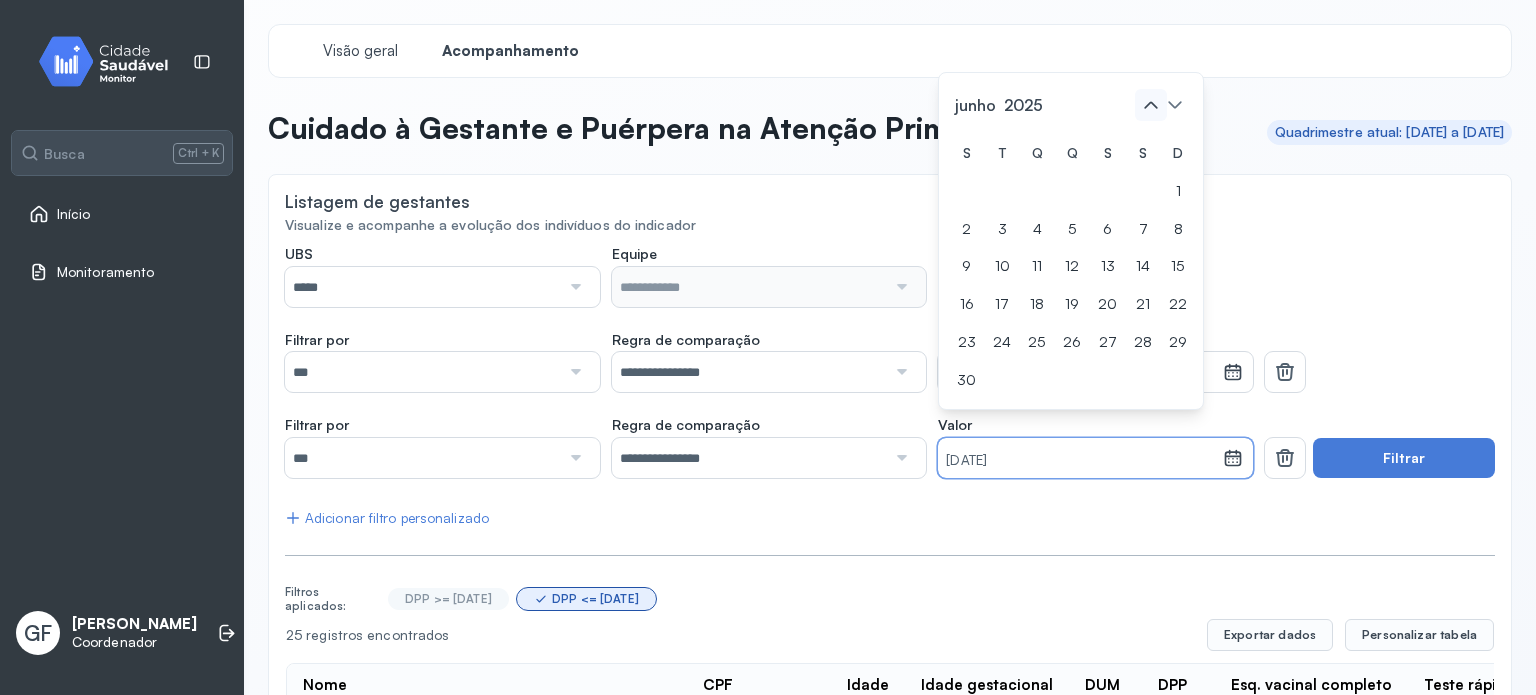 click 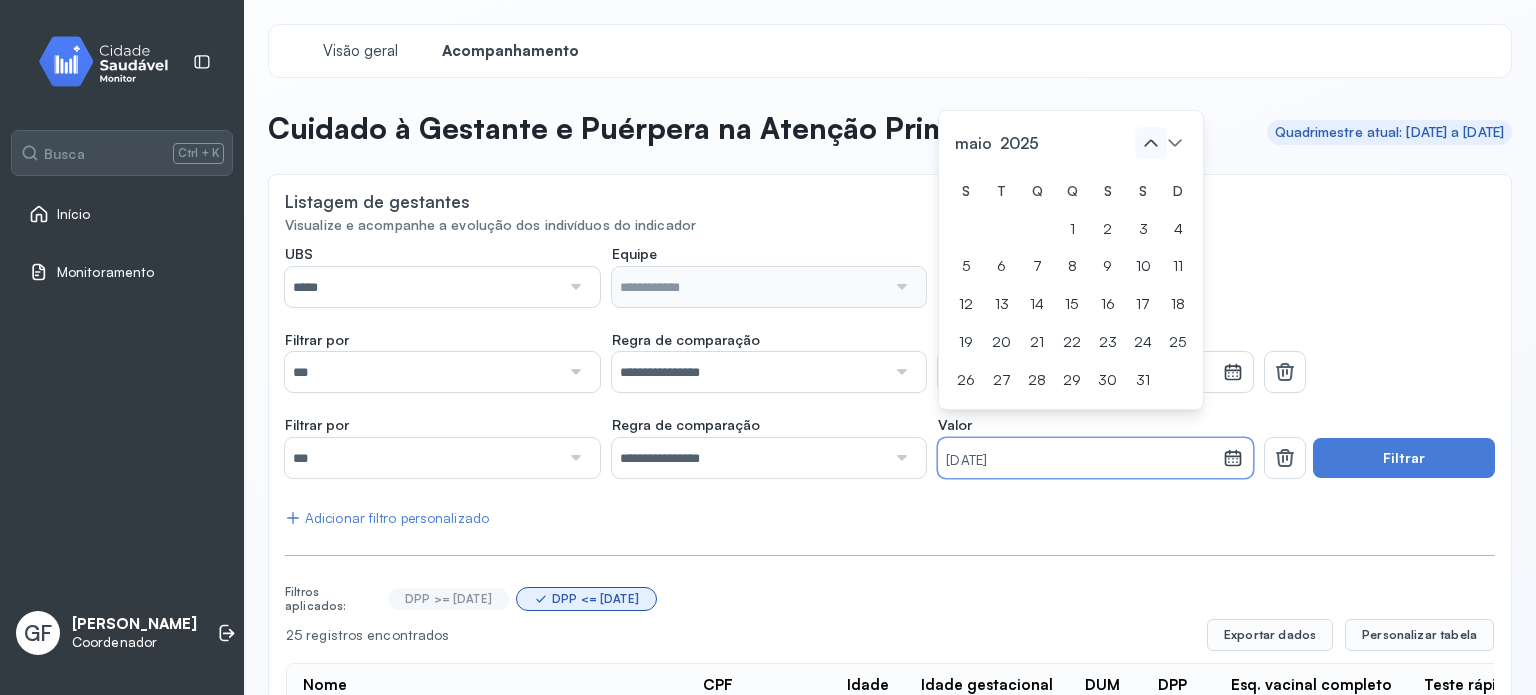 click 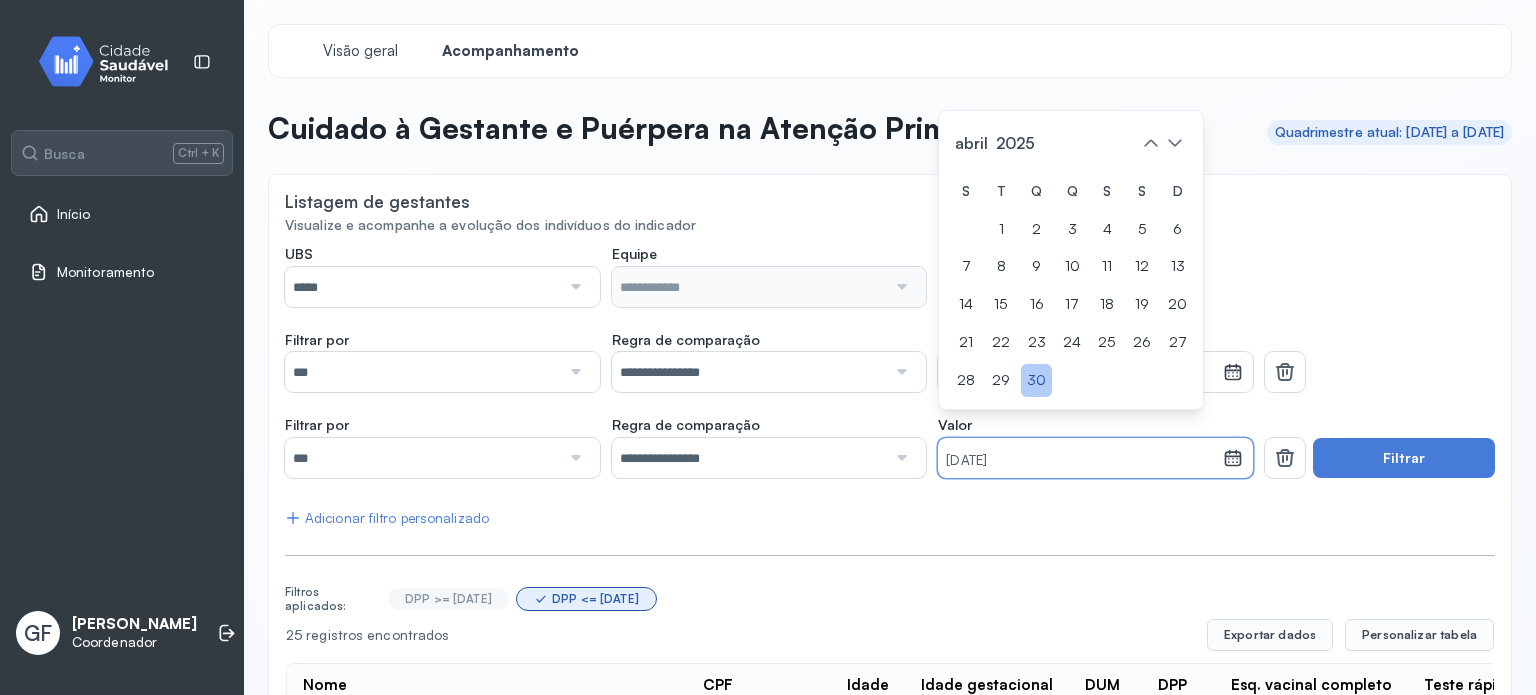 click on "30" 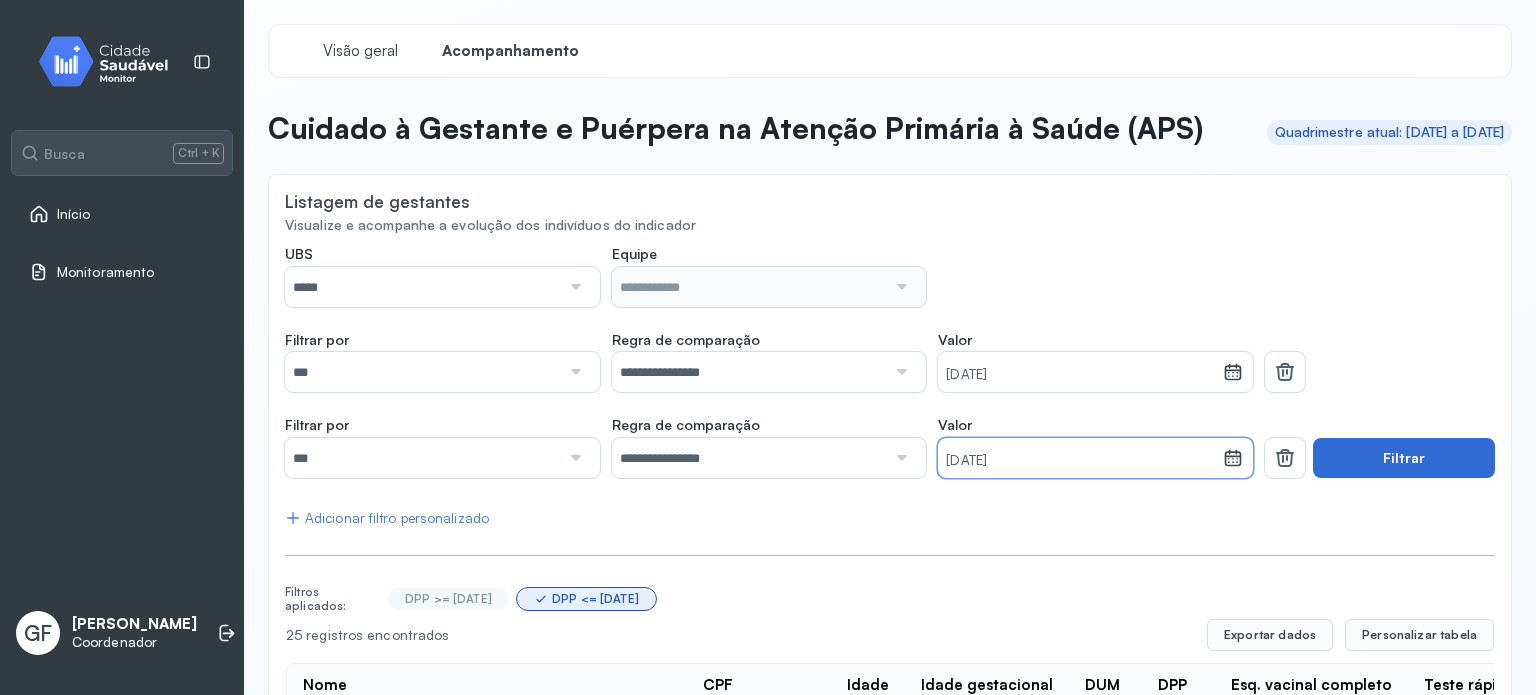 click on "Filtrar" at bounding box center [1404, 458] 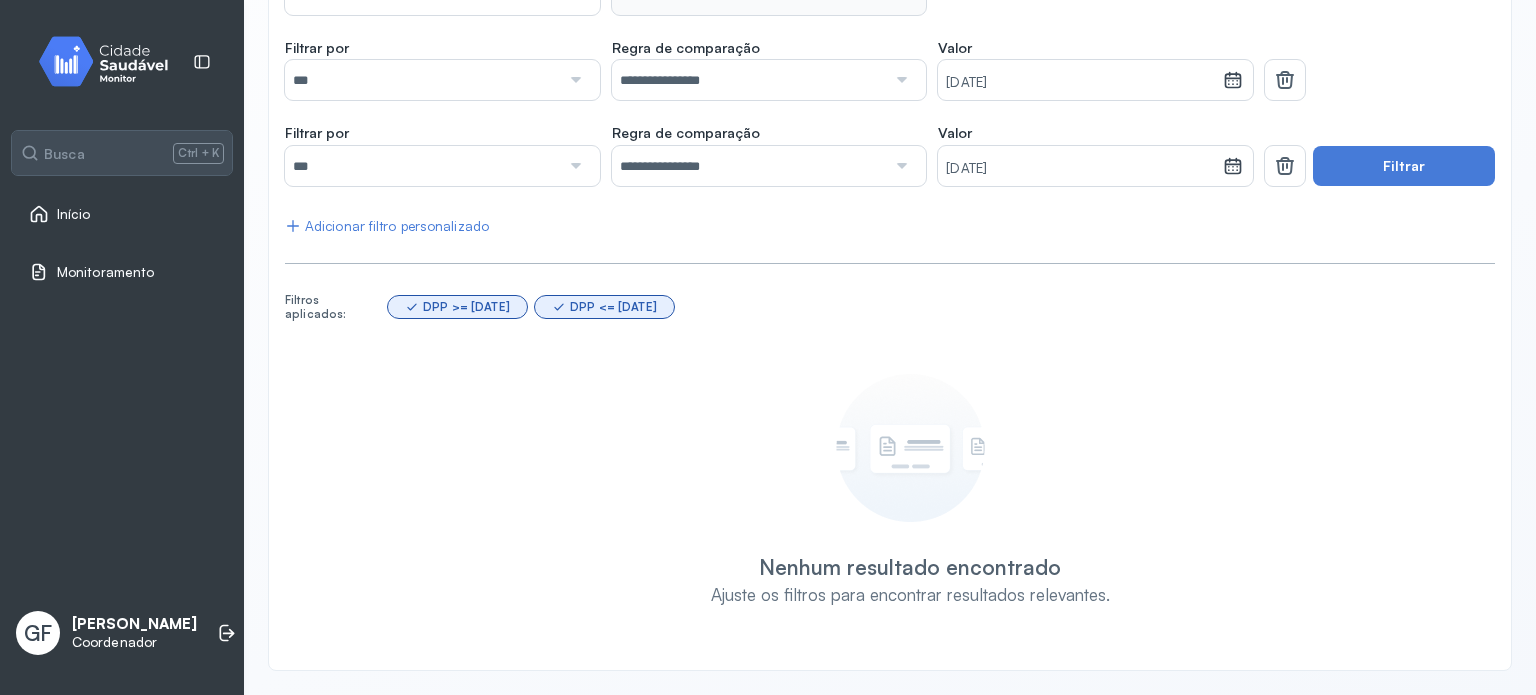 scroll, scrollTop: 27, scrollLeft: 0, axis: vertical 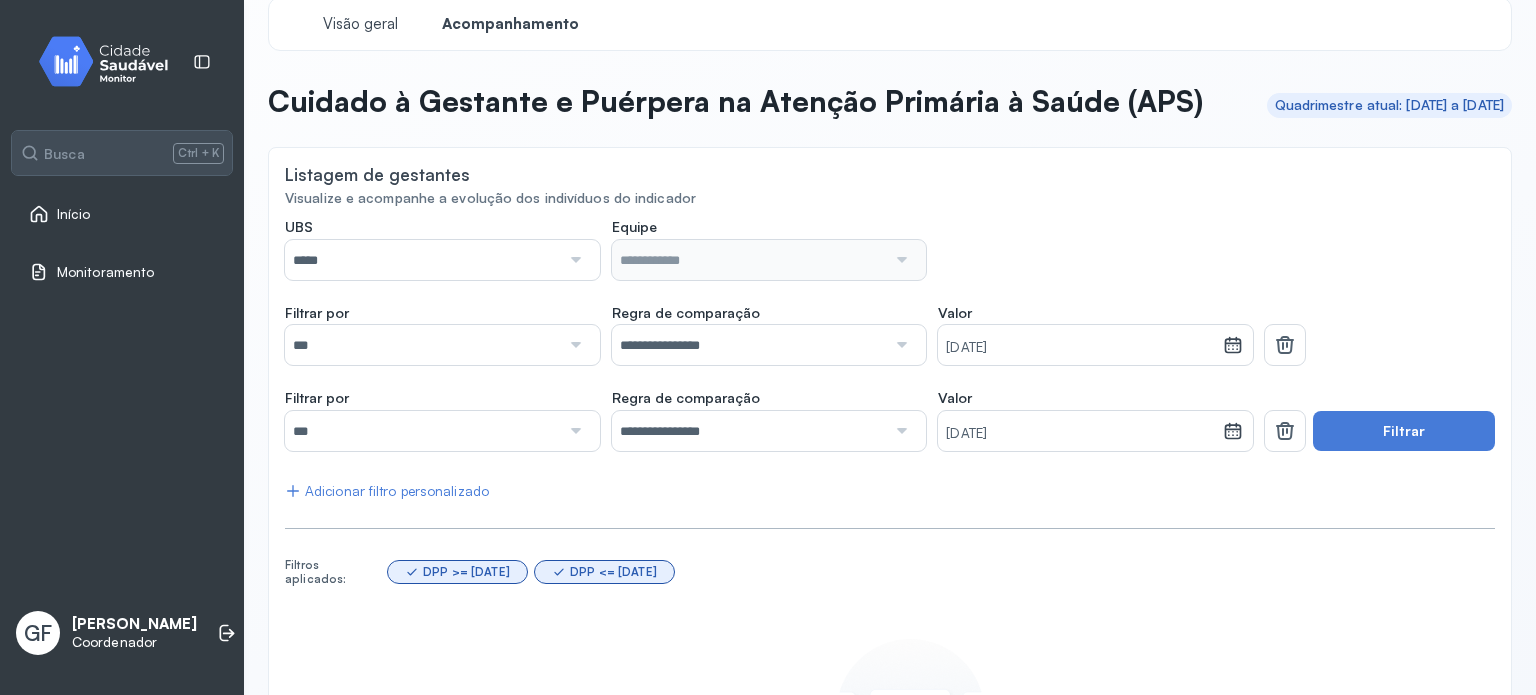 click at bounding box center [574, 260] 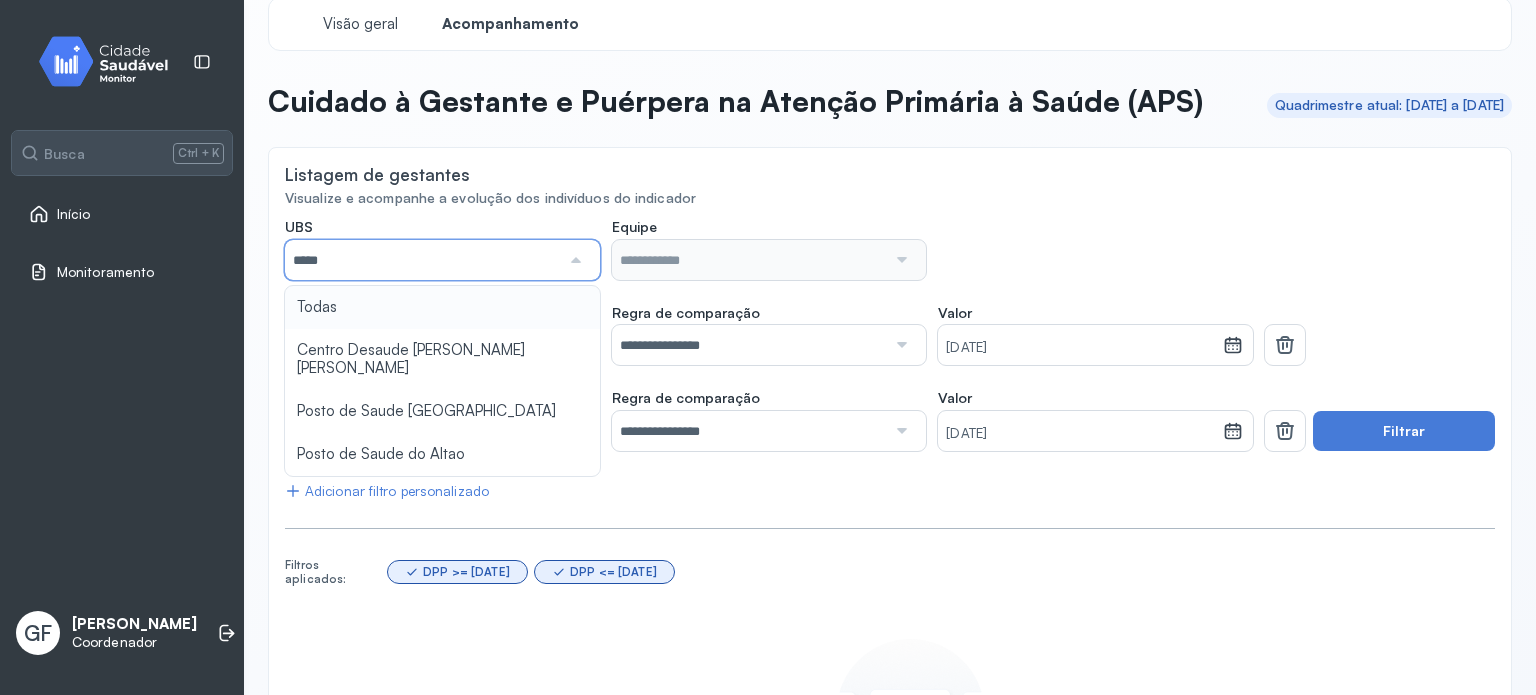 click at bounding box center [574, 260] 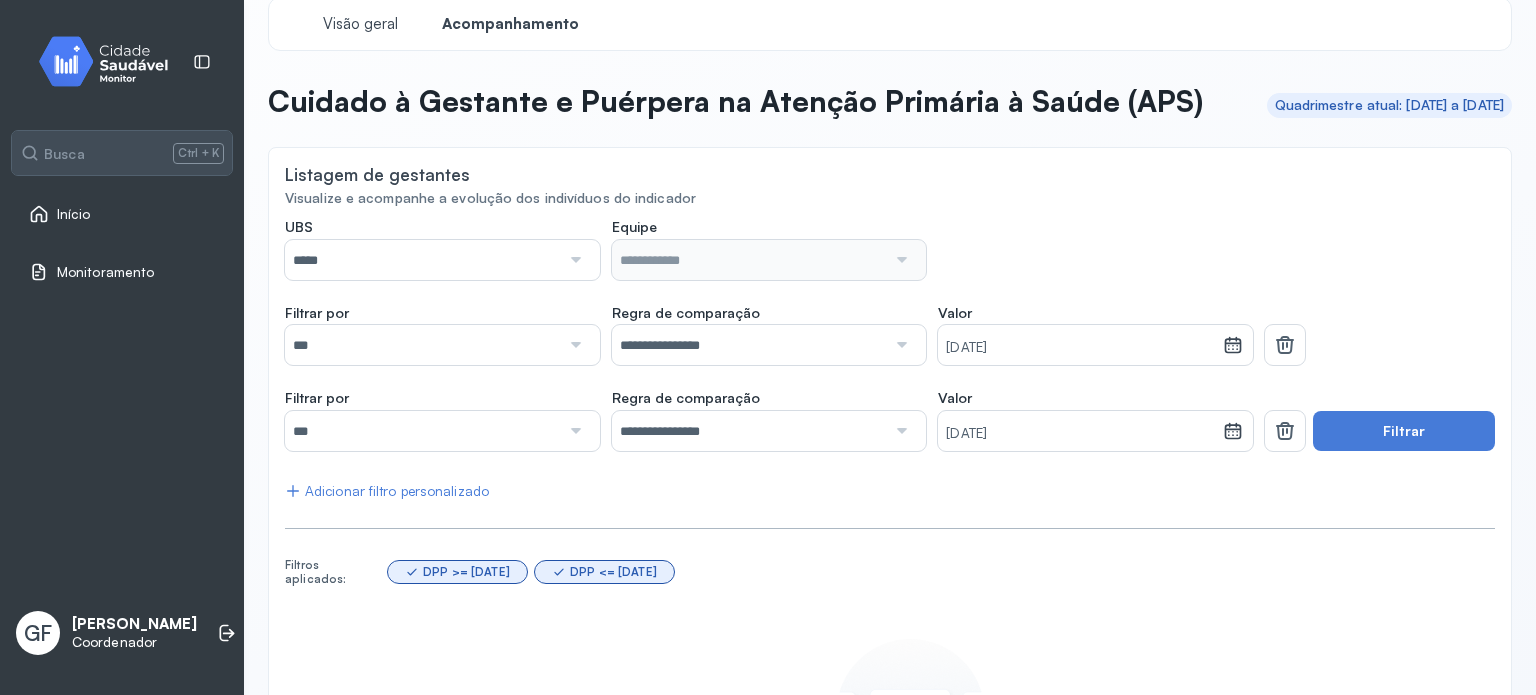 click on "[DATE]" at bounding box center [1080, 348] 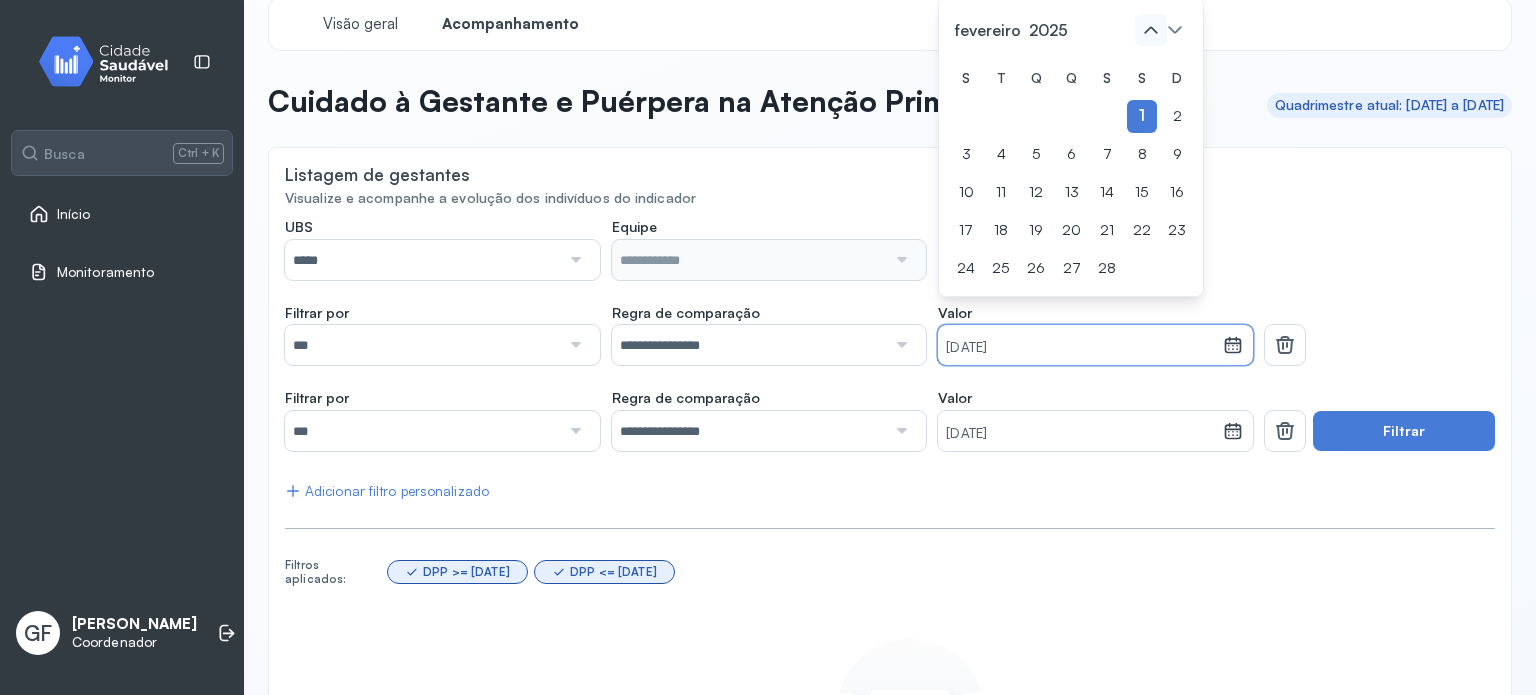 click 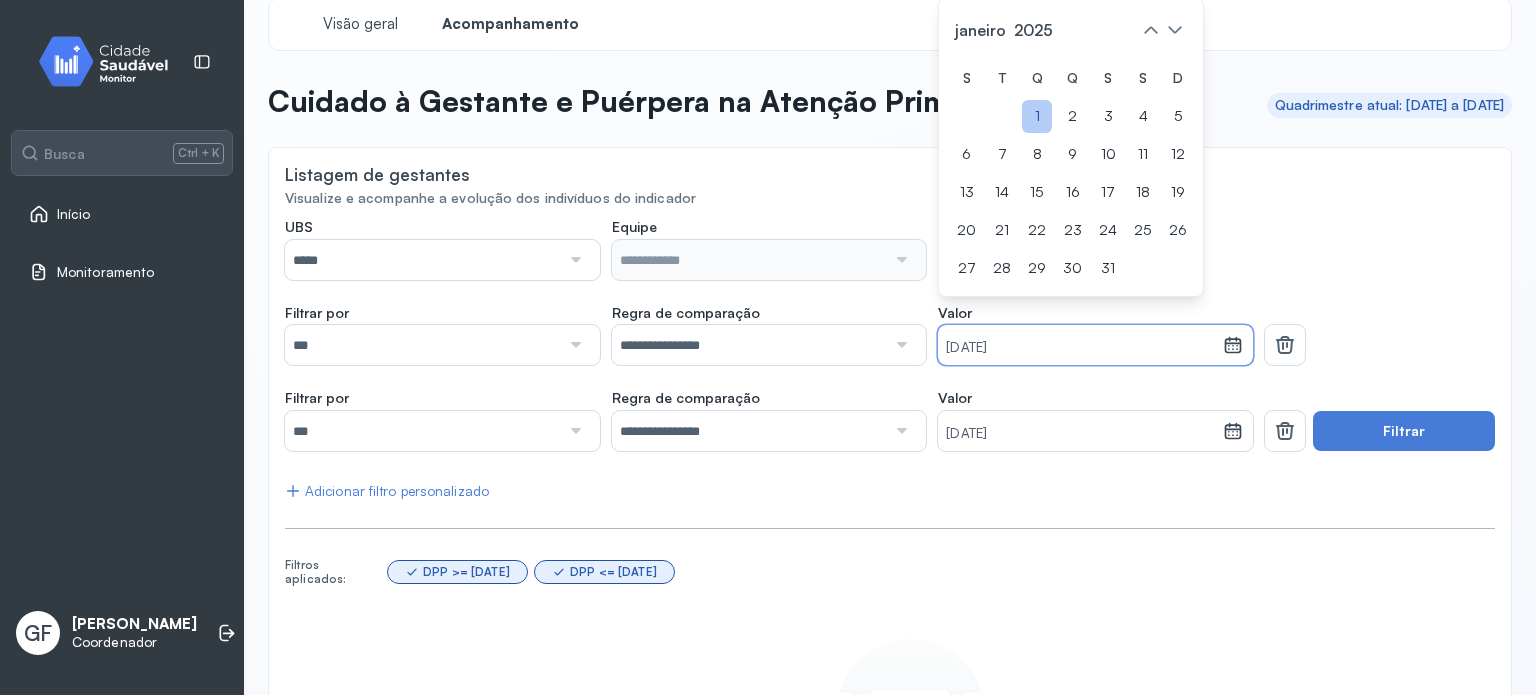 click on "1" 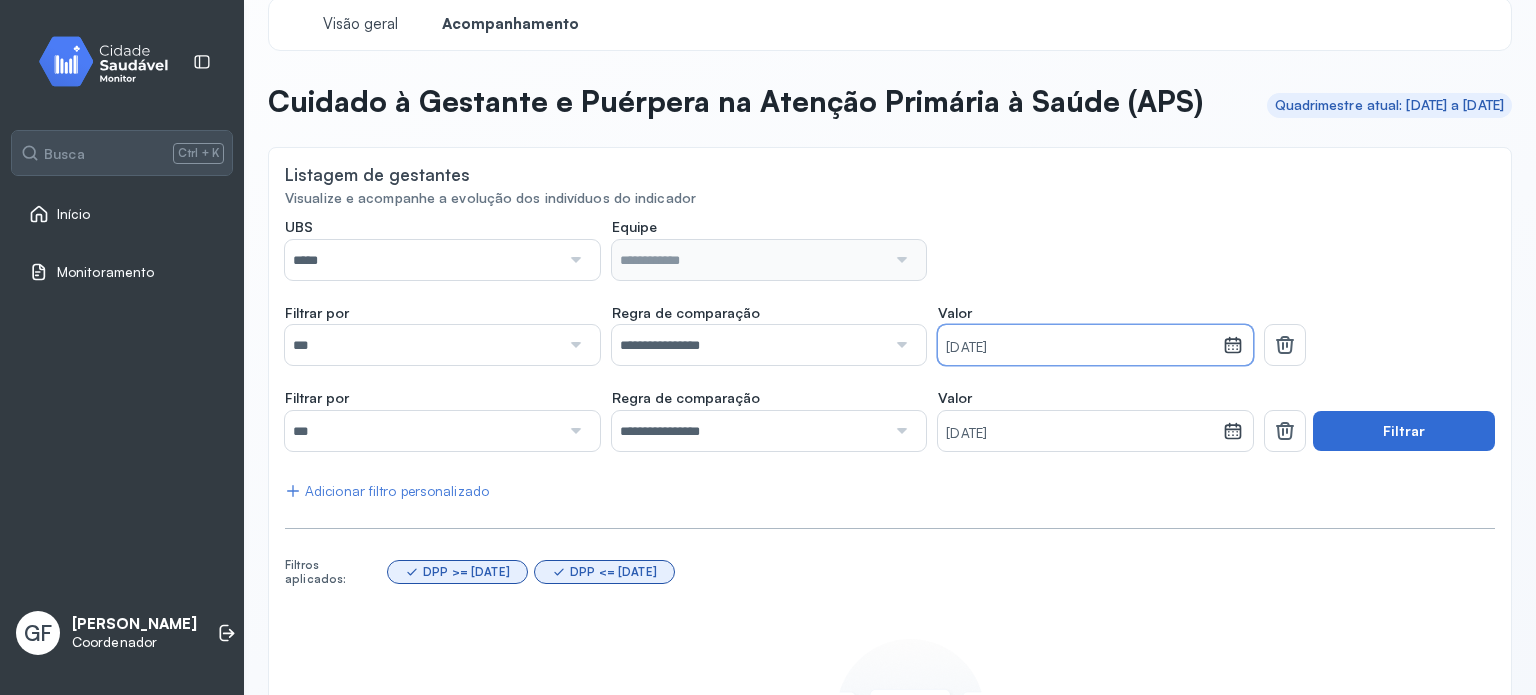 click on "Filtrar" at bounding box center [1404, 431] 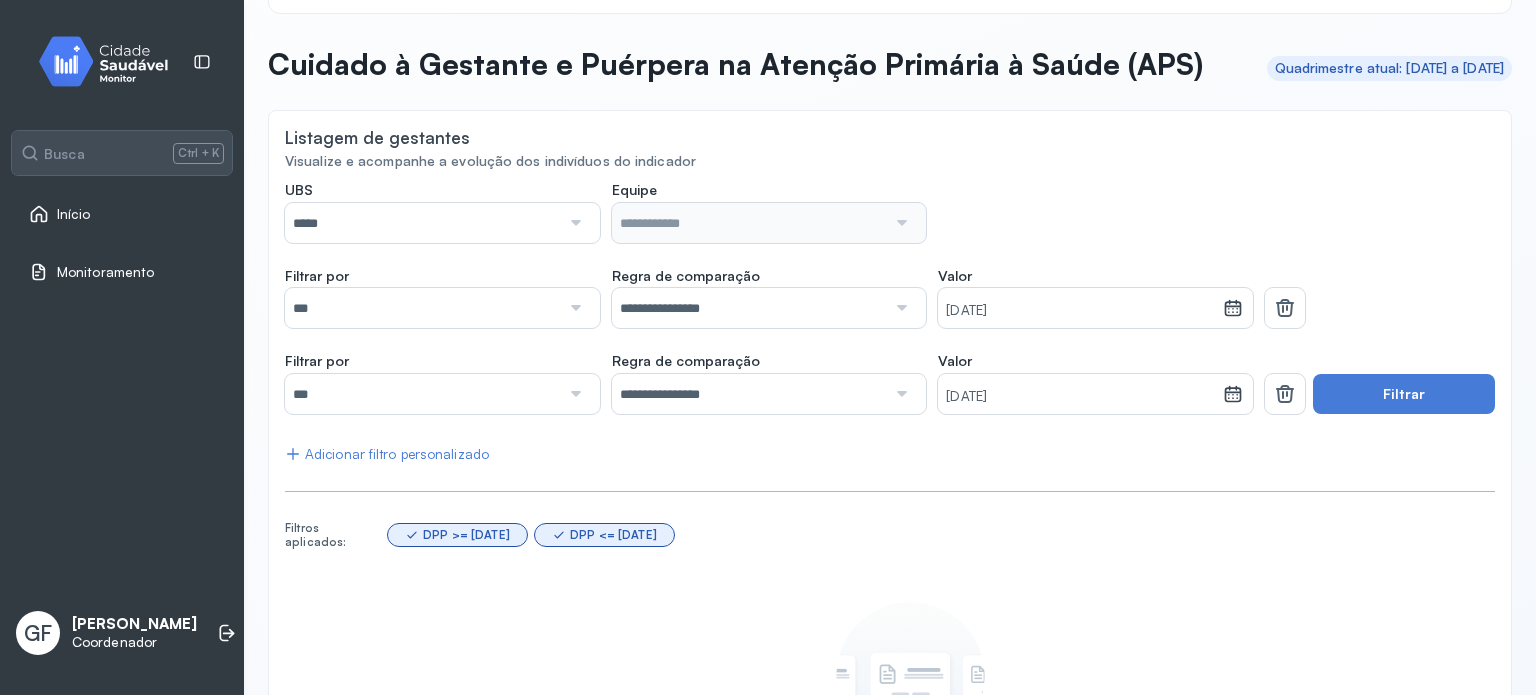 scroll, scrollTop: 27, scrollLeft: 0, axis: vertical 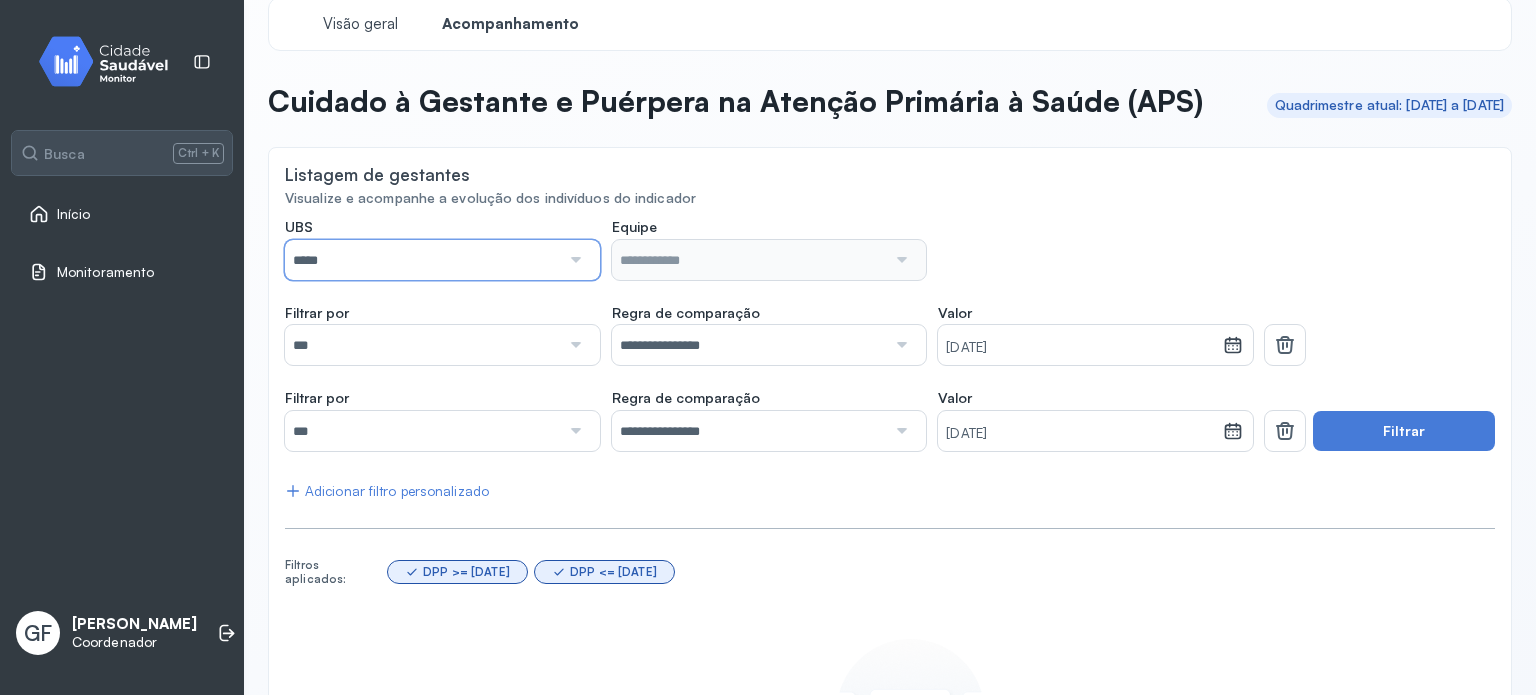 click on "*****" at bounding box center [422, 260] 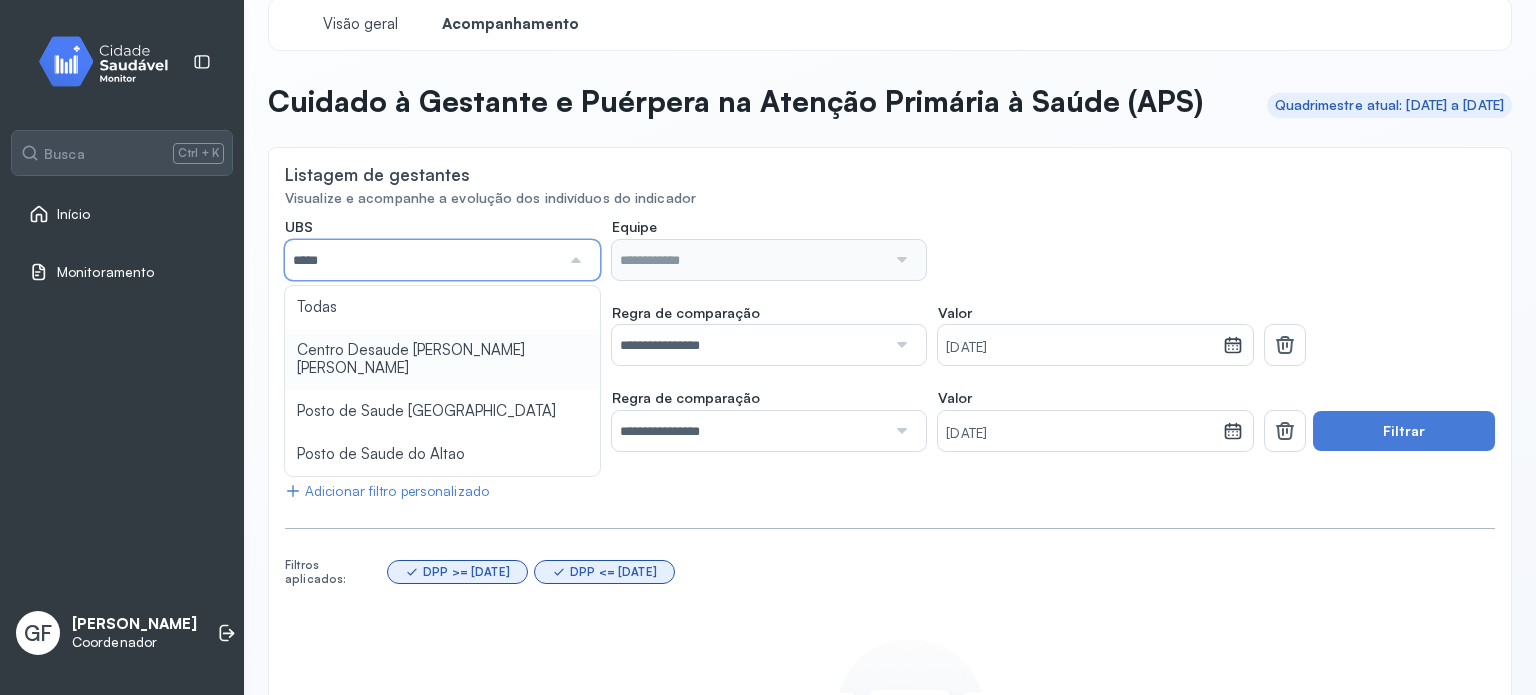 type on "**********" 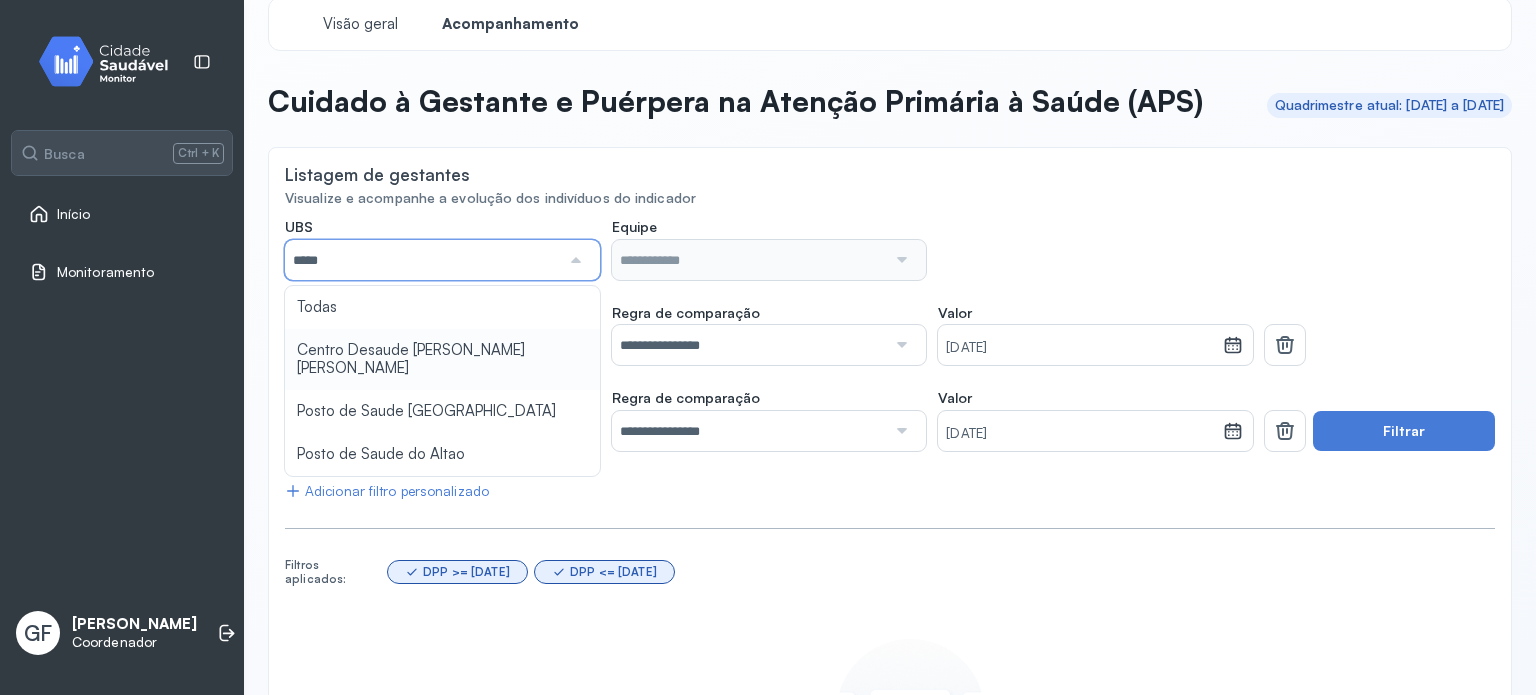 type on "*****" 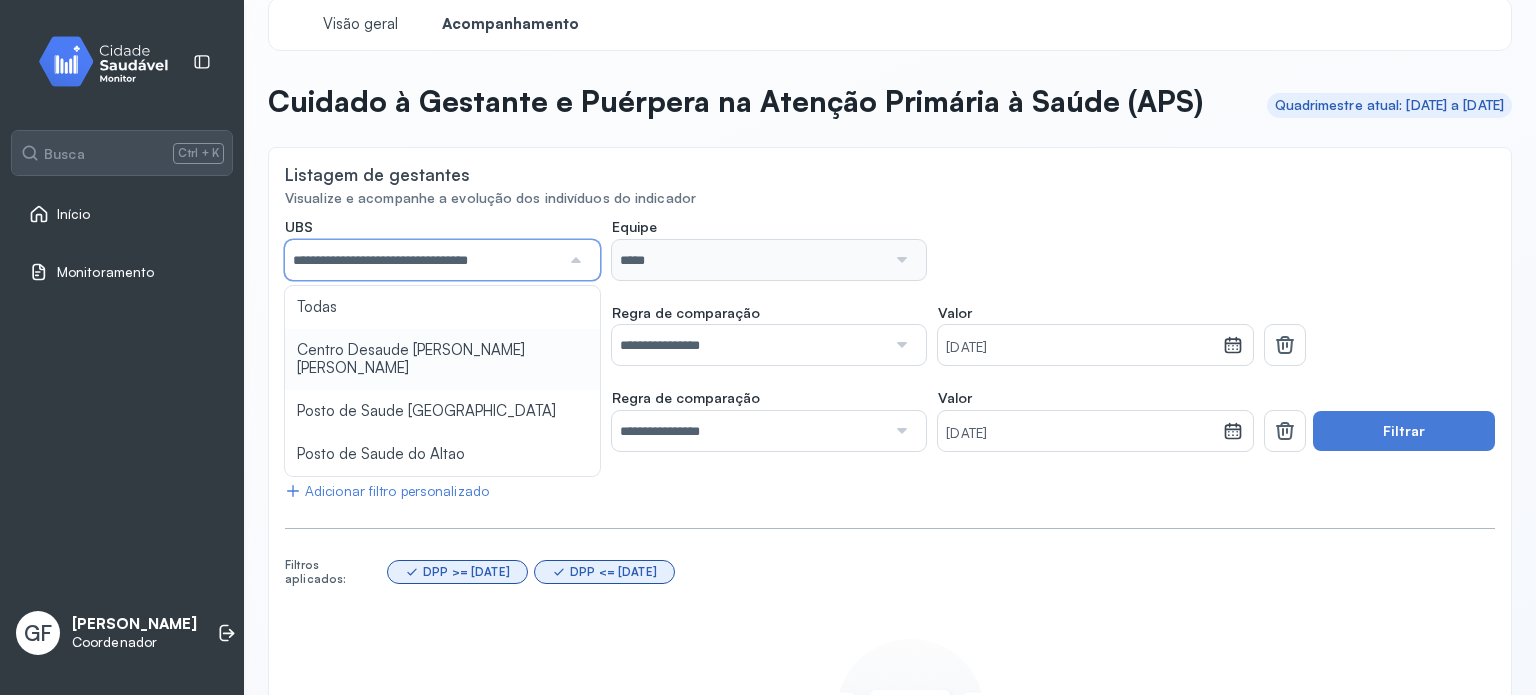 click on "**********" 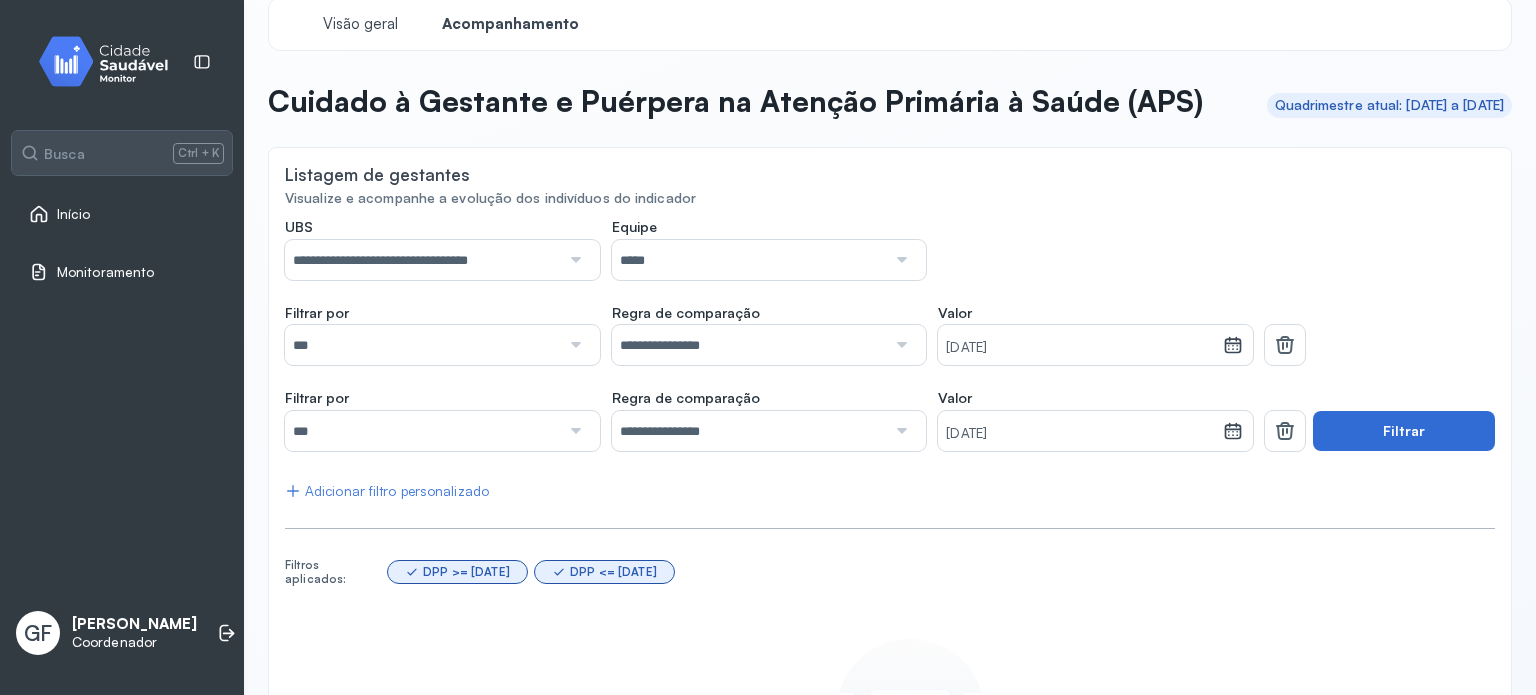 click on "Filtrar" at bounding box center [1404, 431] 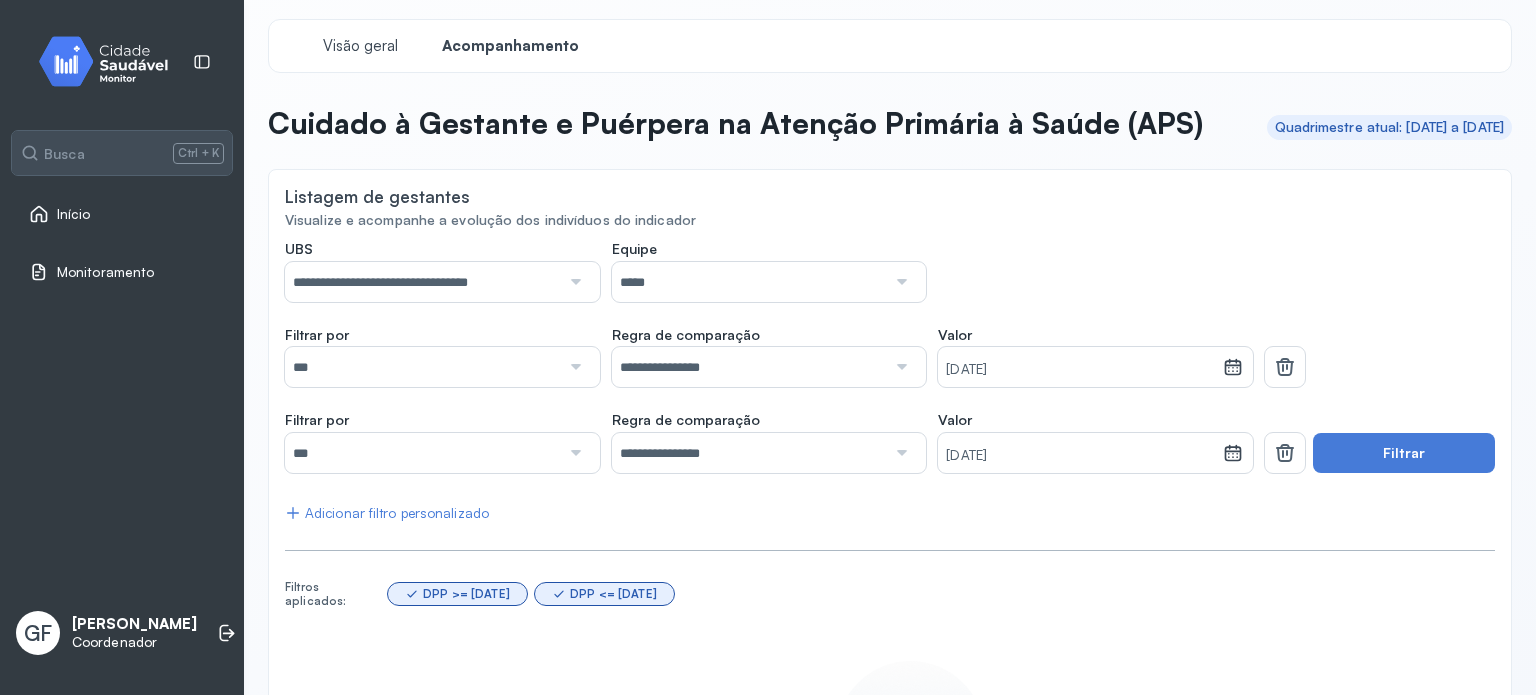 scroll, scrollTop: 0, scrollLeft: 0, axis: both 